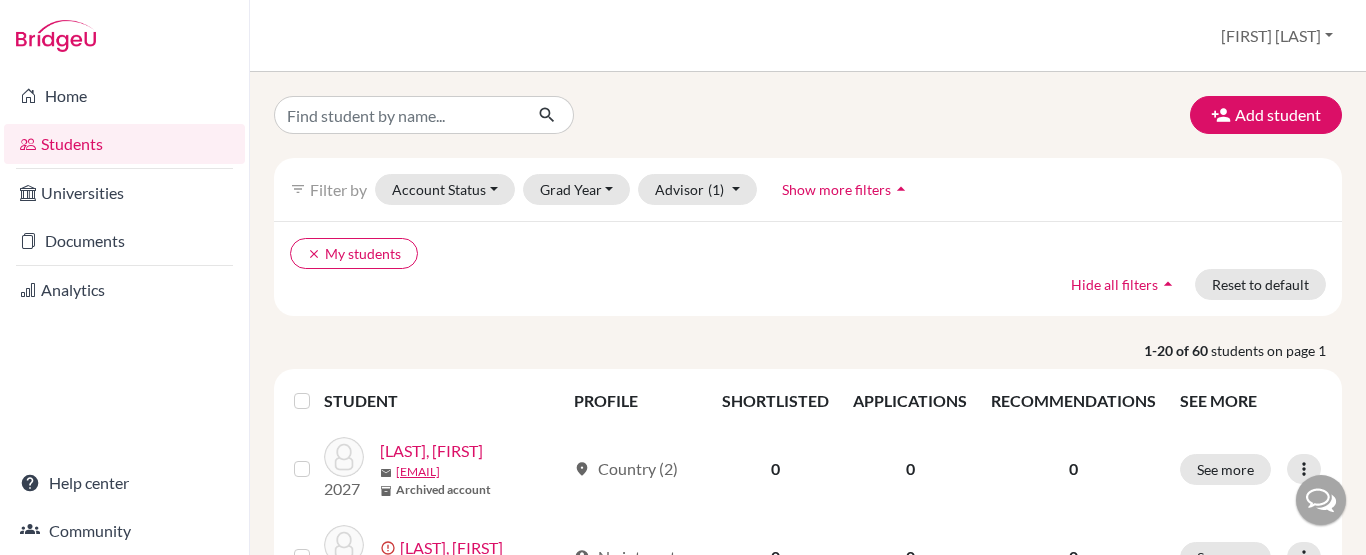 scroll, scrollTop: 0, scrollLeft: 0, axis: both 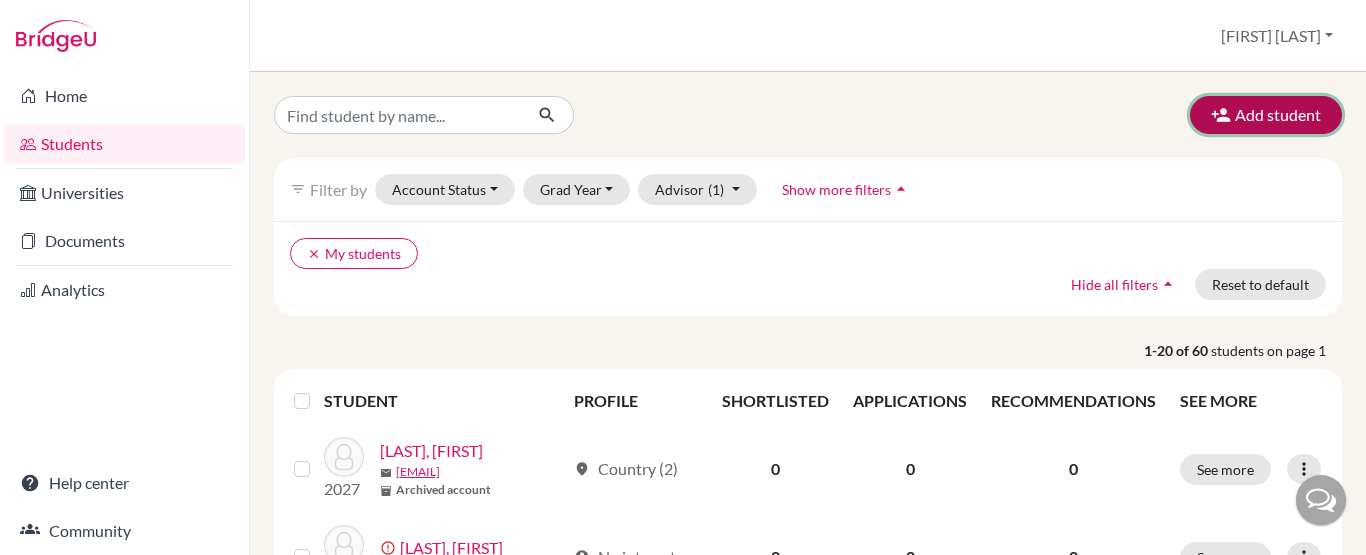 click on "Add student" at bounding box center [1266, 115] 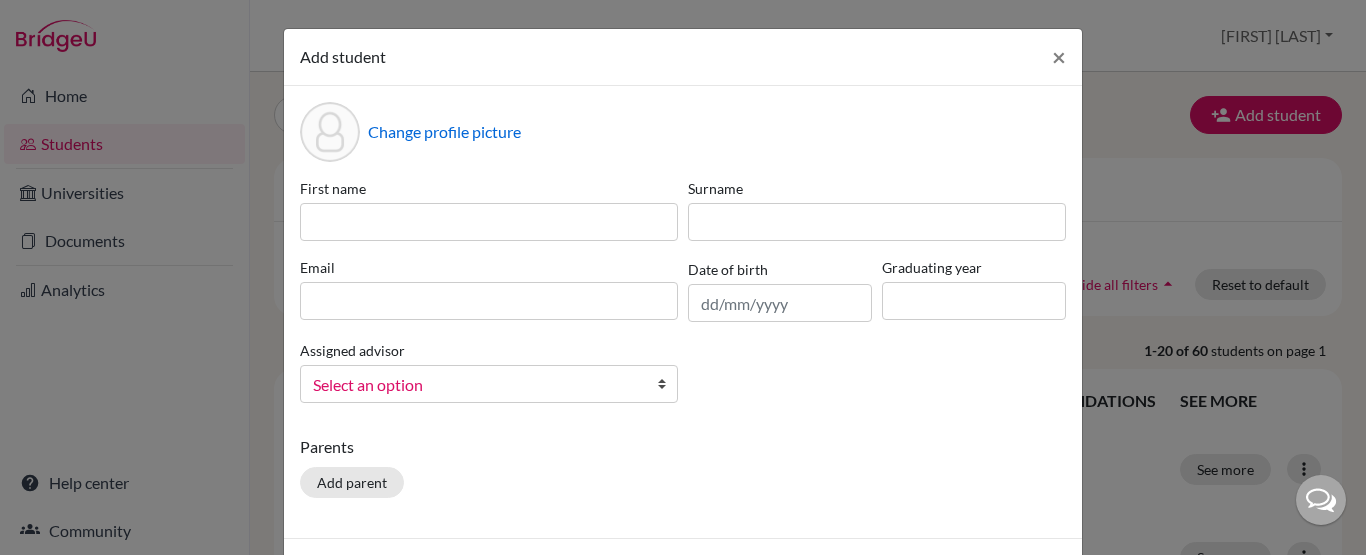 scroll, scrollTop: 76, scrollLeft: 0, axis: vertical 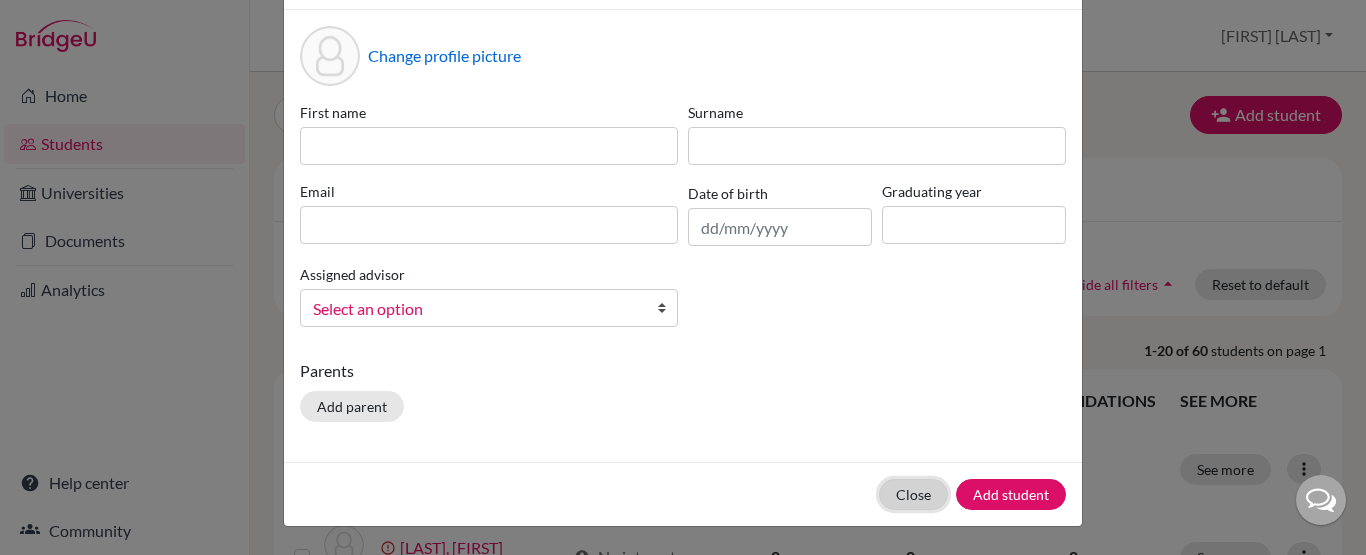 click on "Close" at bounding box center [913, 494] 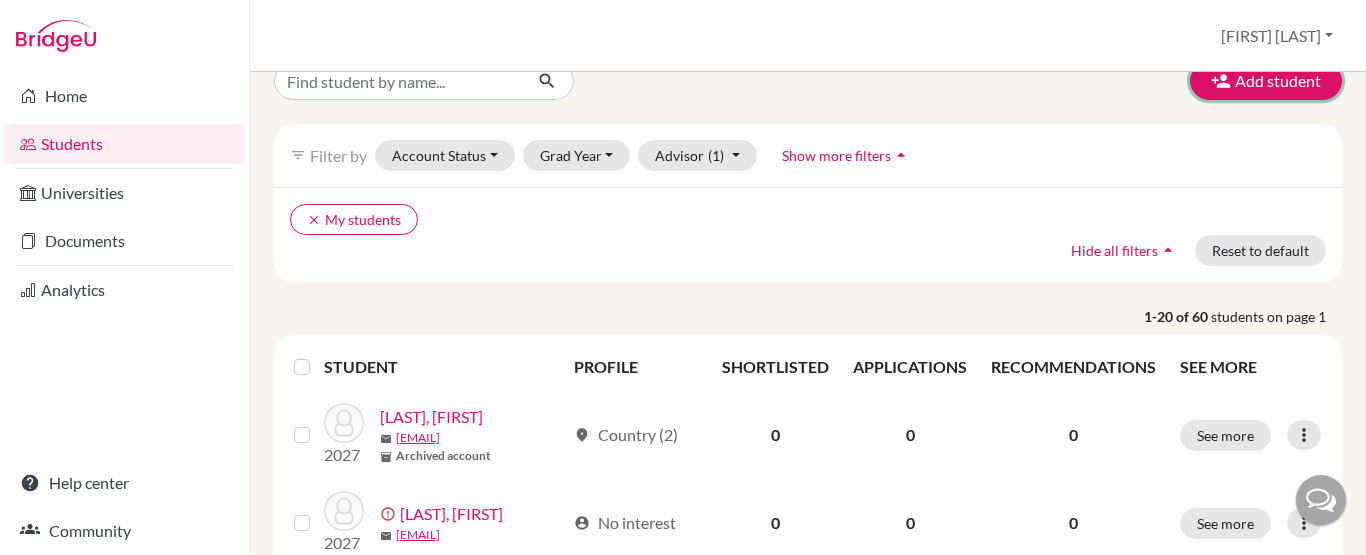 scroll, scrollTop: 0, scrollLeft: 0, axis: both 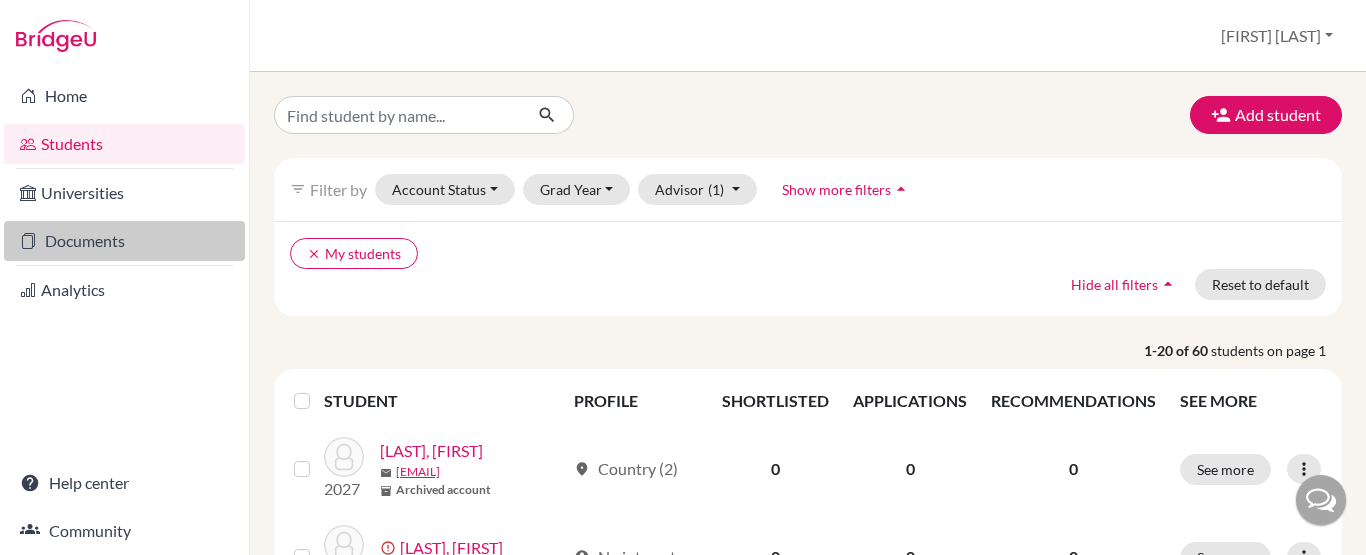 click on "Documents" at bounding box center [124, 241] 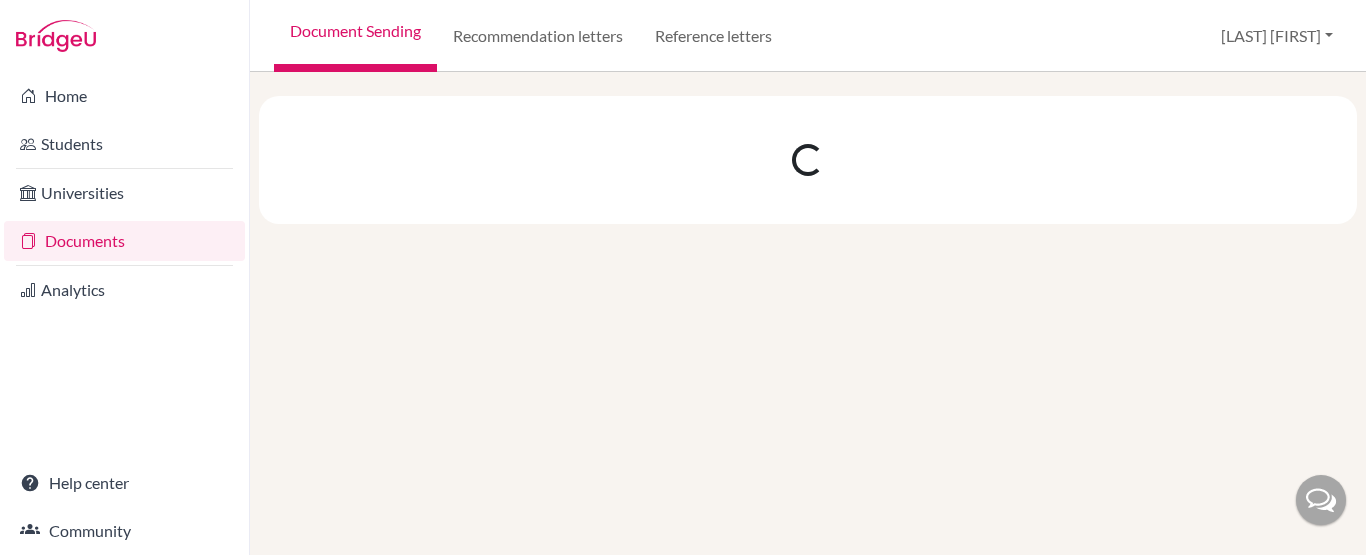 scroll, scrollTop: 0, scrollLeft: 0, axis: both 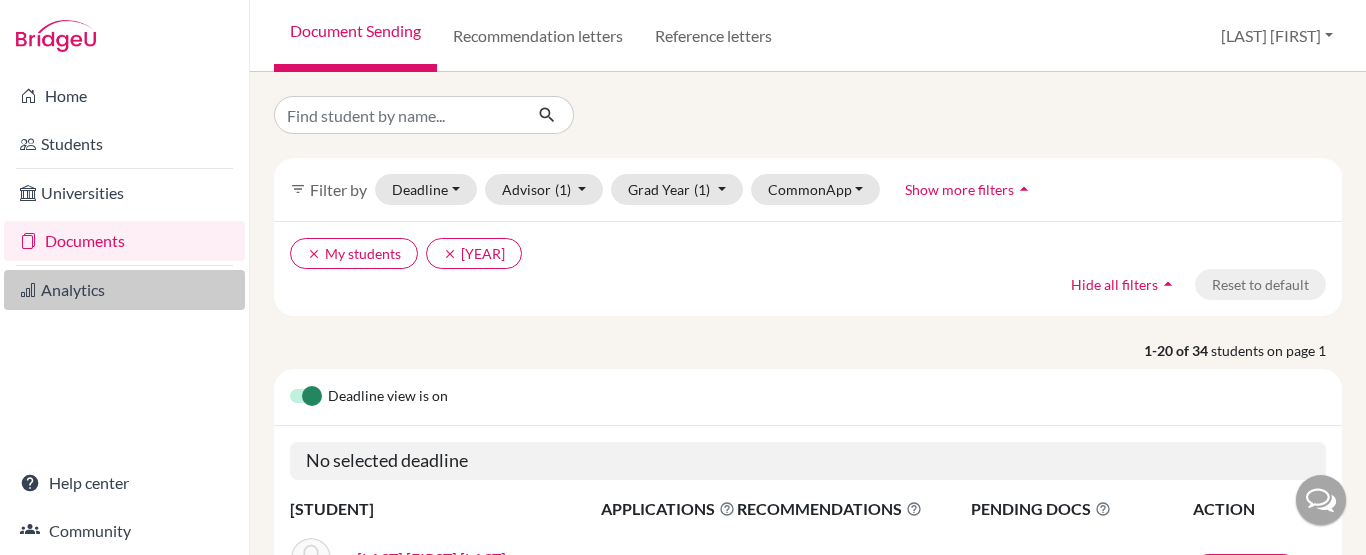 click on "Analytics" at bounding box center (124, 290) 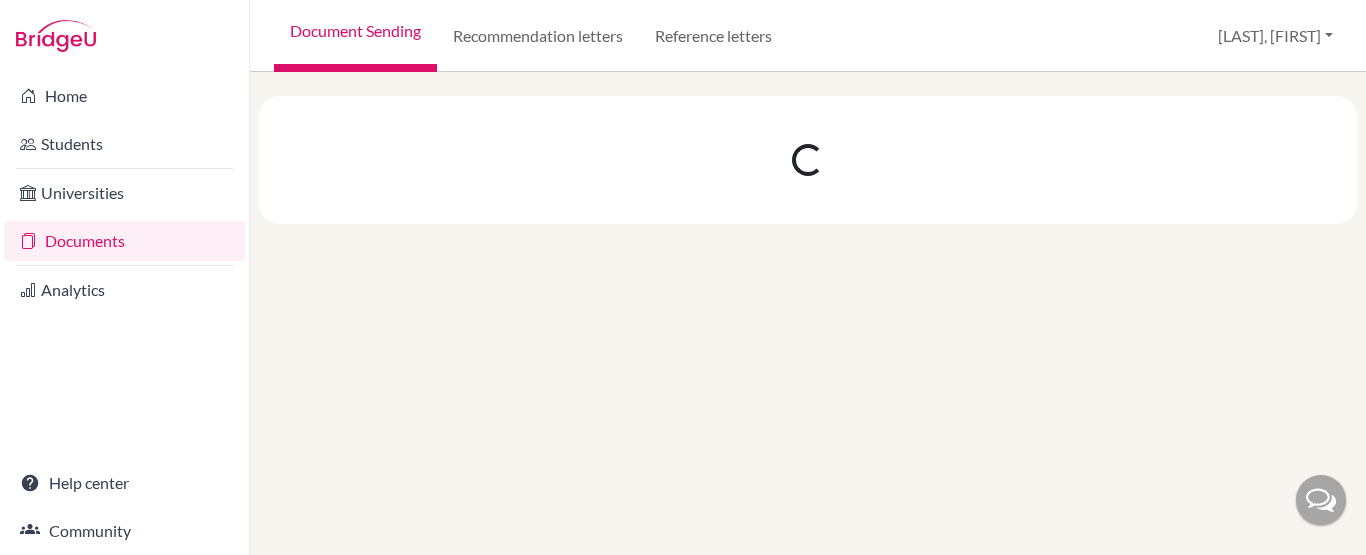 scroll, scrollTop: 0, scrollLeft: 0, axis: both 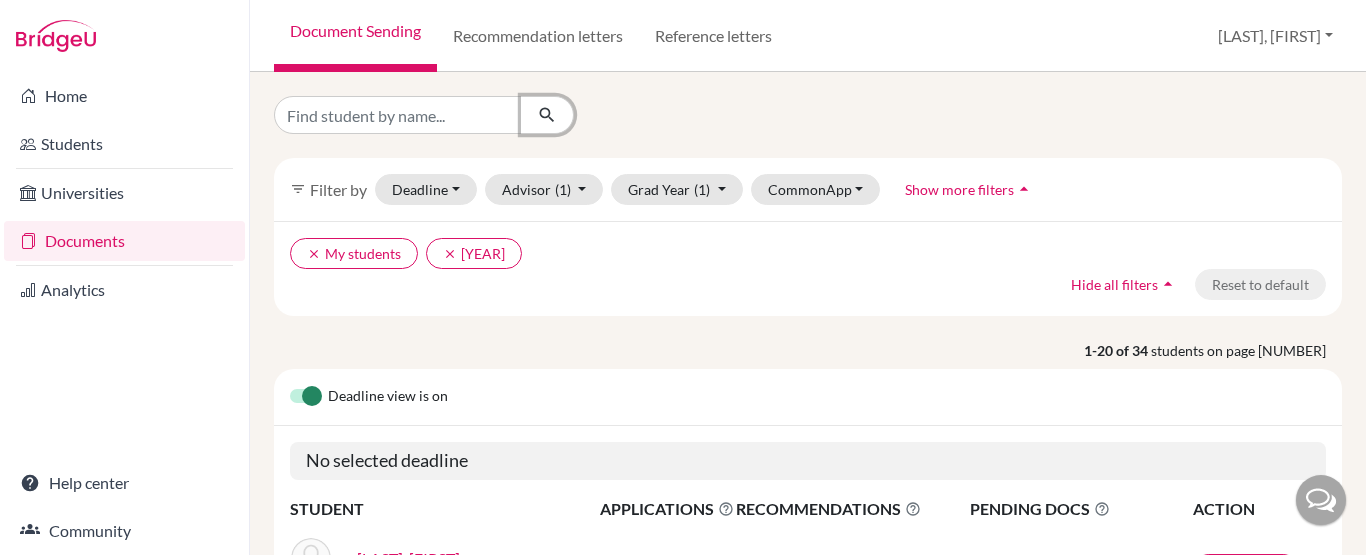 click at bounding box center [547, 115] 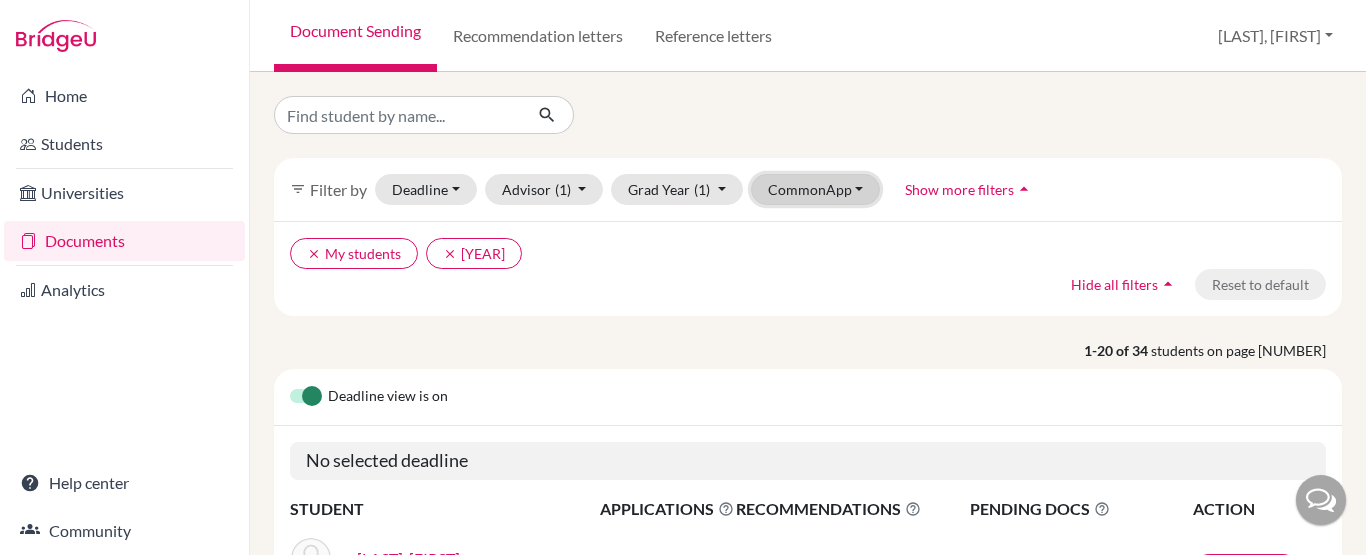 click on "CommonApp" at bounding box center (816, 189) 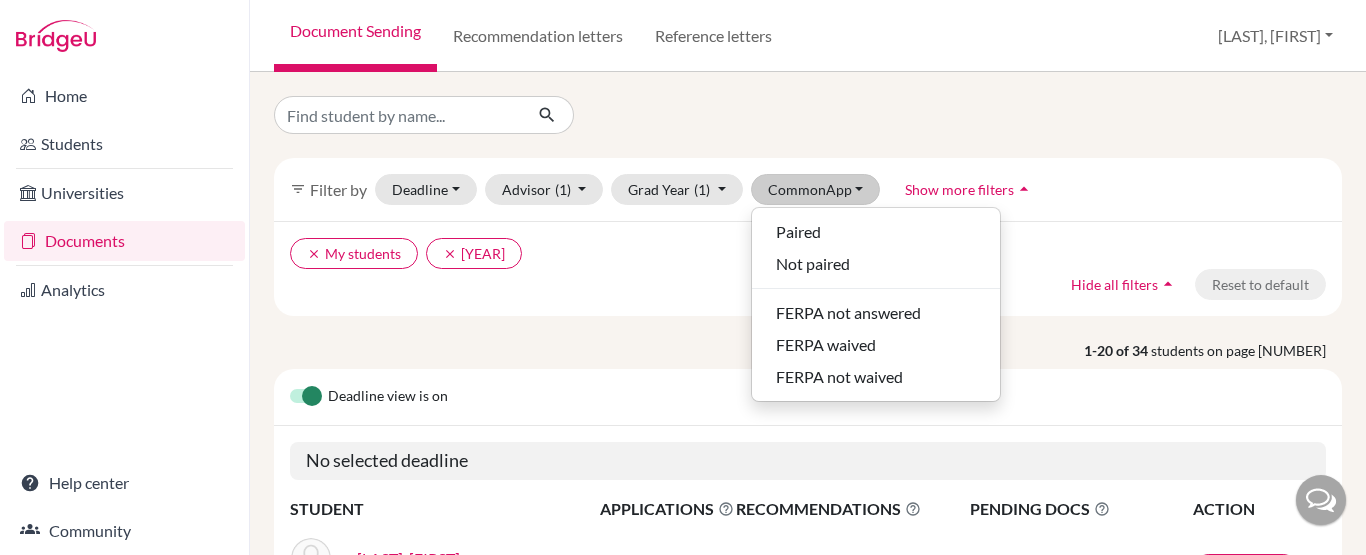 click at bounding box center [808, 115] 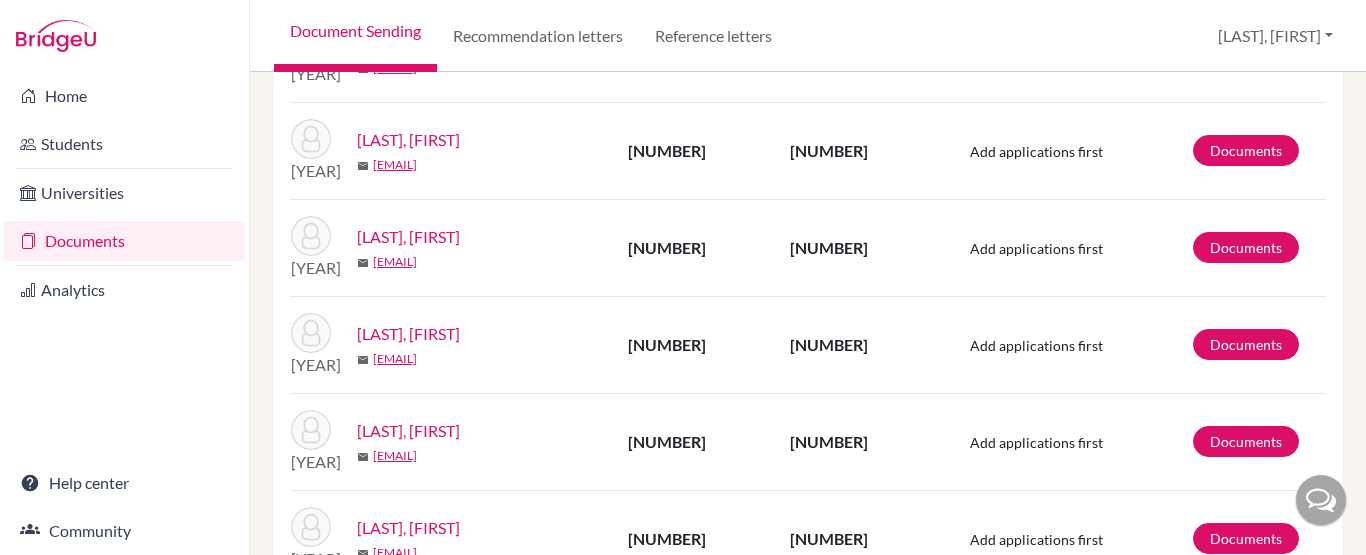 scroll, scrollTop: 1293, scrollLeft: 0, axis: vertical 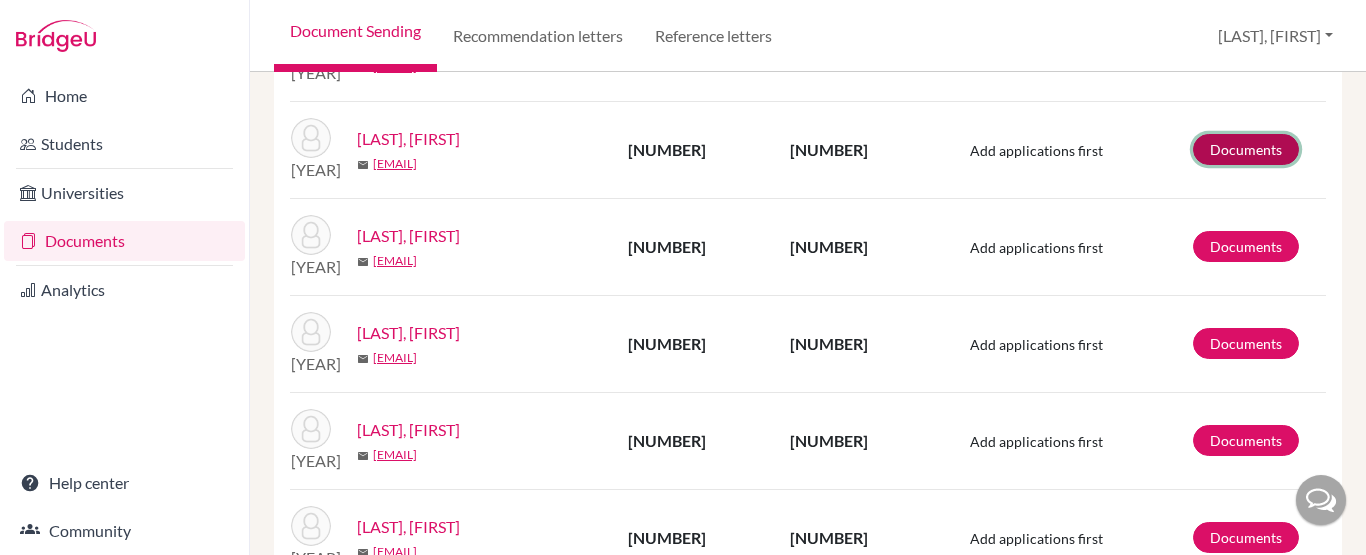 click on "Documents" at bounding box center [1246, 149] 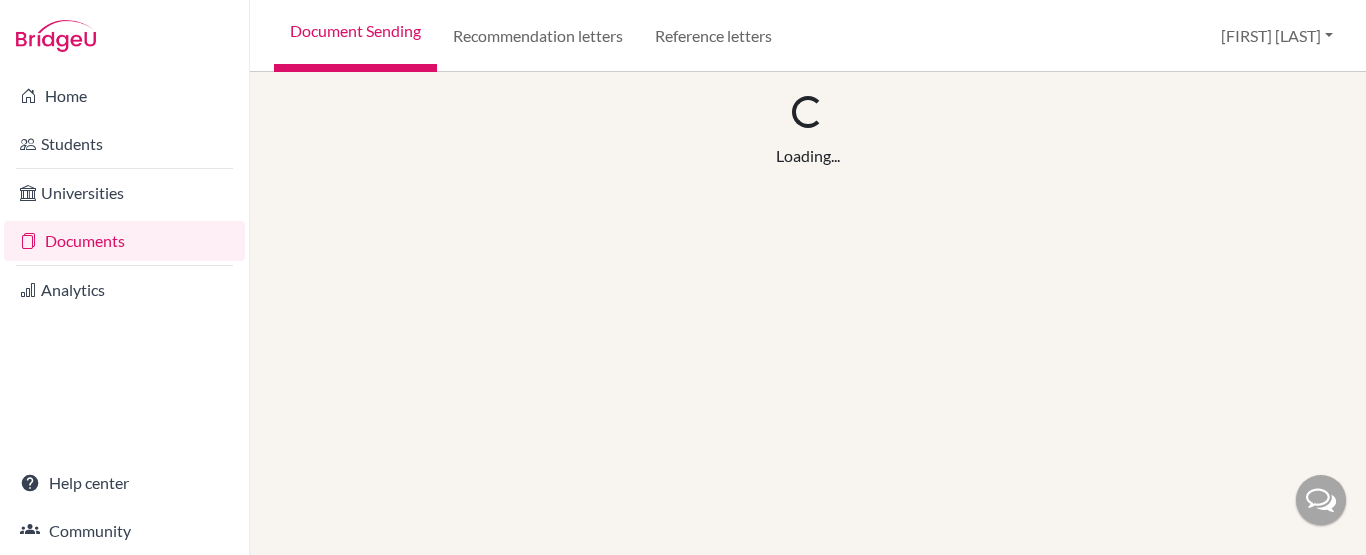 scroll, scrollTop: 0, scrollLeft: 0, axis: both 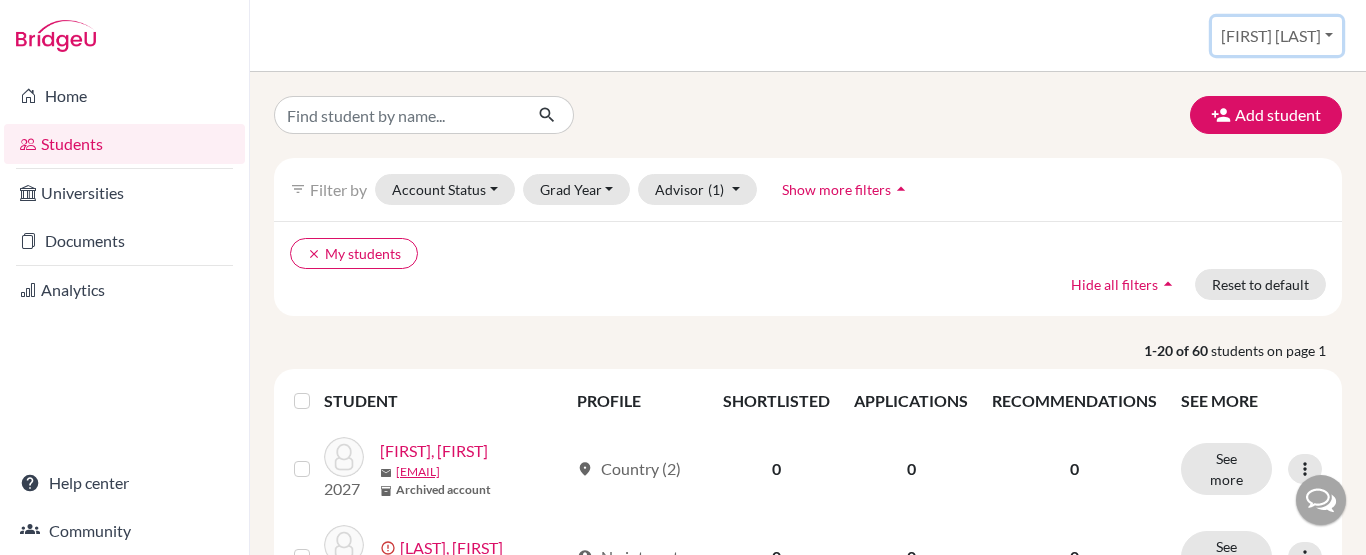 click on "[FIRST] [LAST]" at bounding box center [1277, 36] 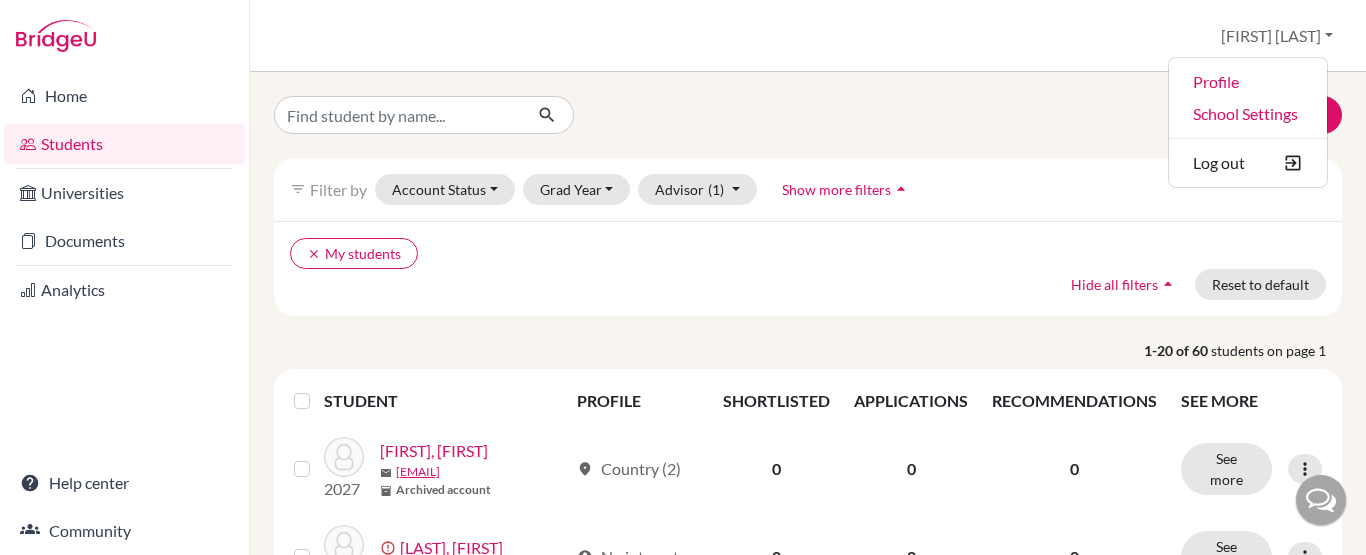 click on "Add student" at bounding box center (808, 115) 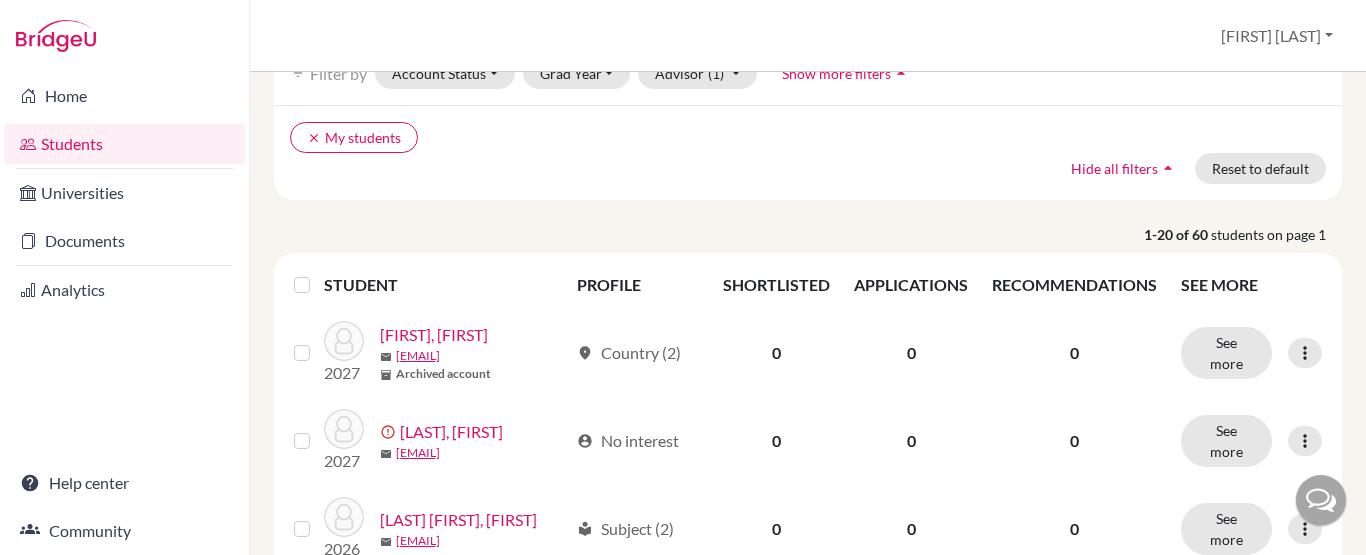 scroll, scrollTop: 0, scrollLeft: 0, axis: both 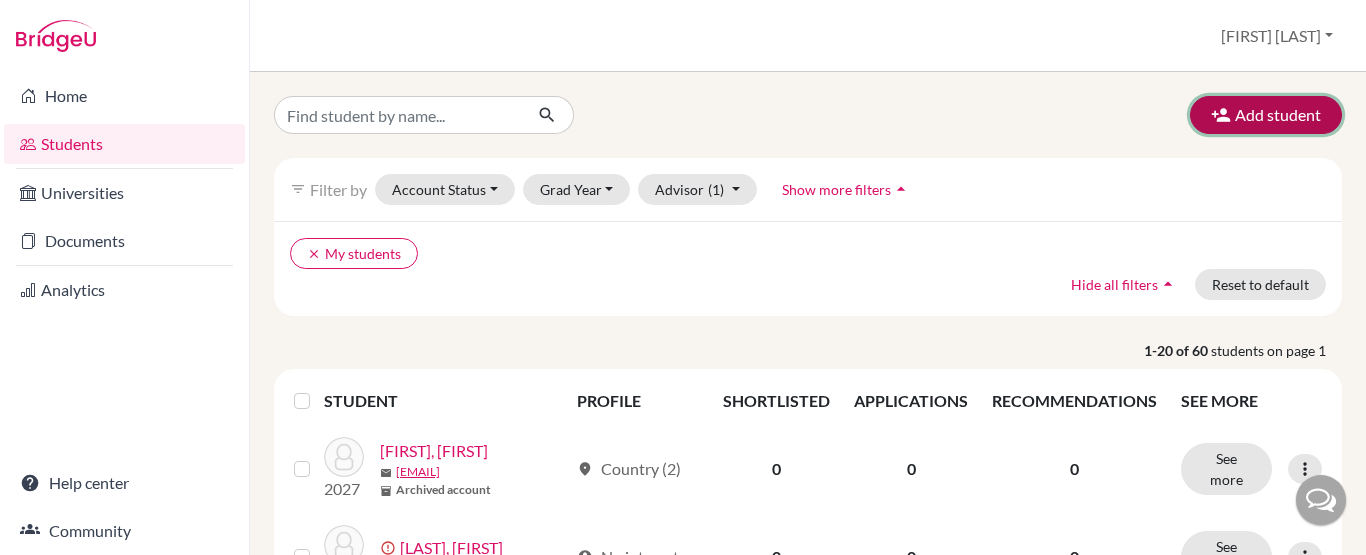 click on "Add student" at bounding box center (1266, 115) 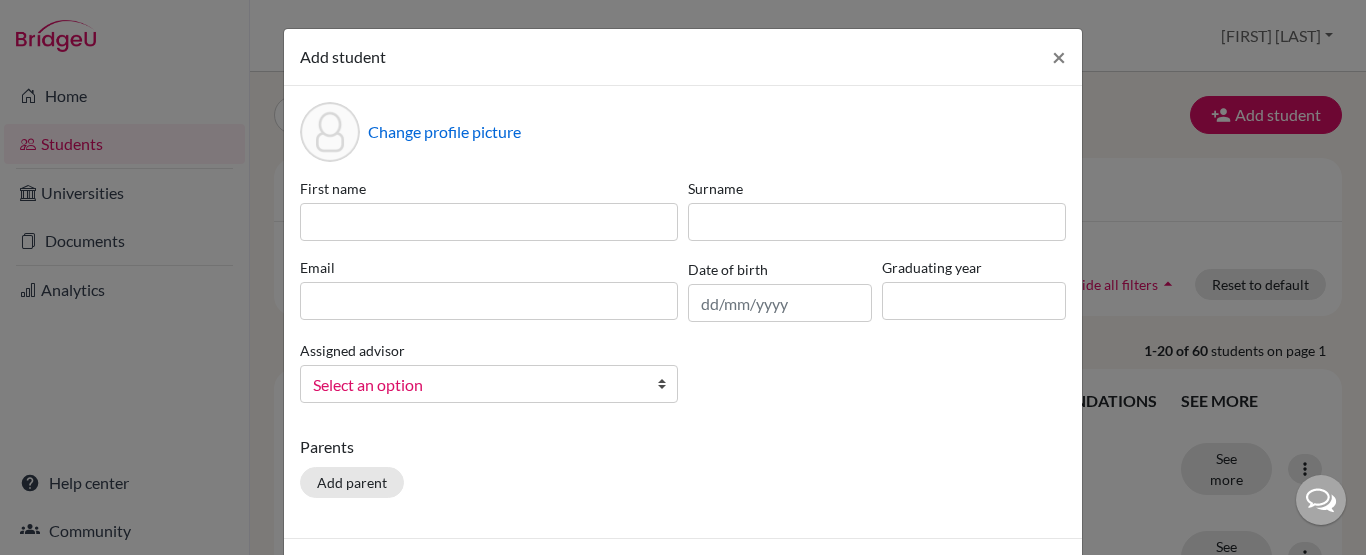 scroll, scrollTop: 76, scrollLeft: 0, axis: vertical 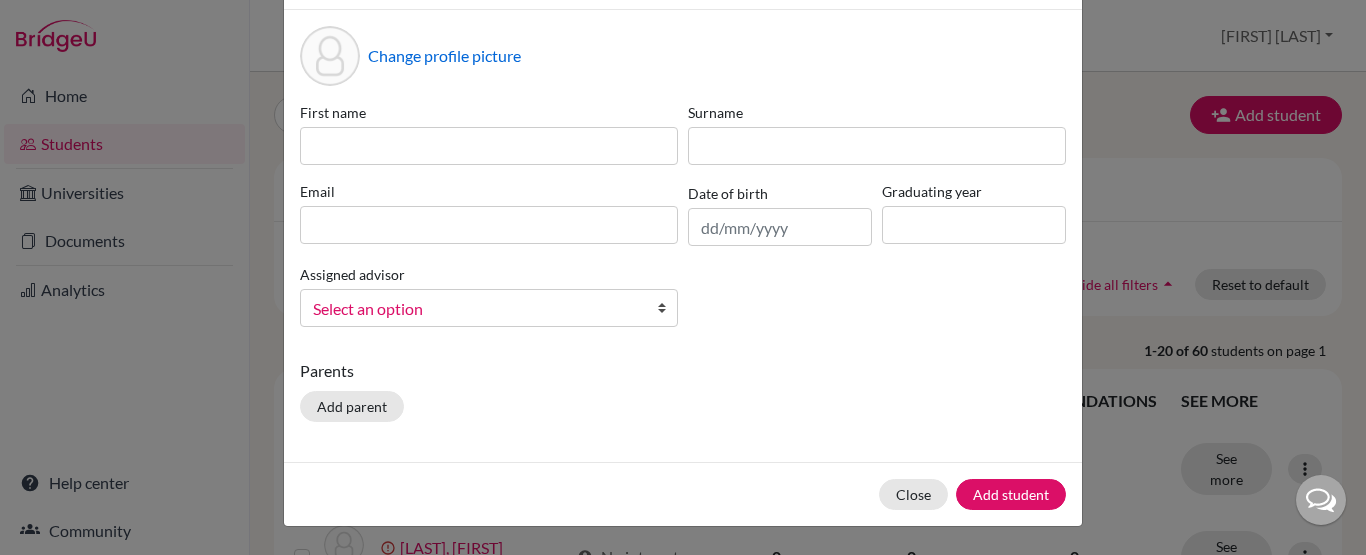 click on "Add student × Change profile picture First name Surname Email Date of birth Graduating year Assigned advisor [LAST], [FIRST]
Select an option
Parents Add parent Close Add student" 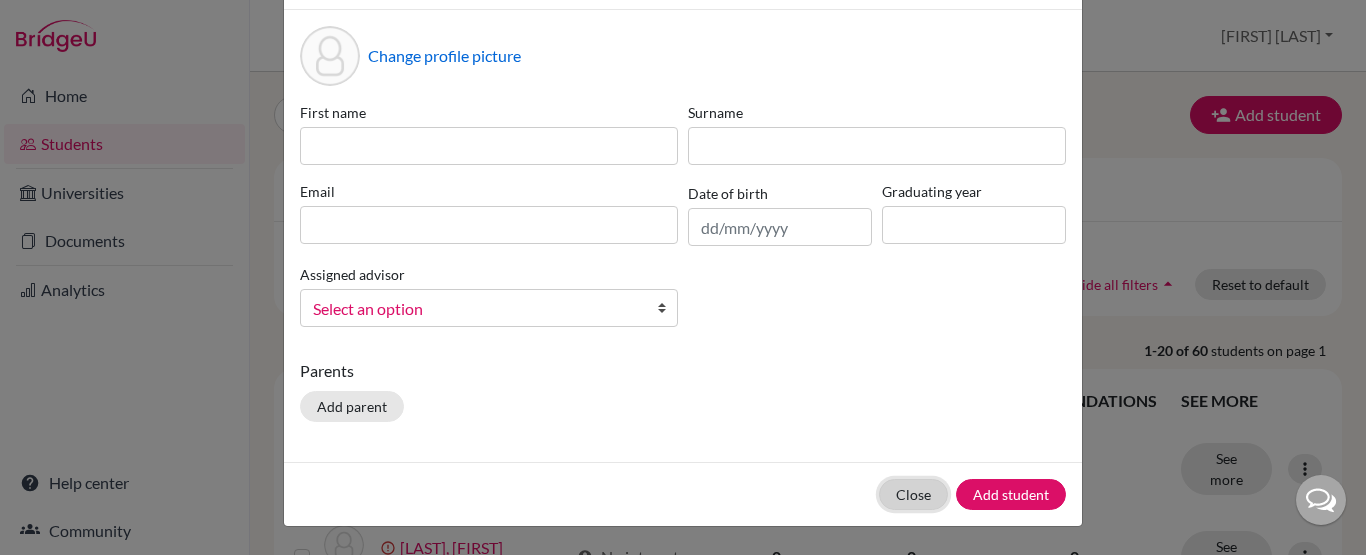 click on "Close" at bounding box center [913, 494] 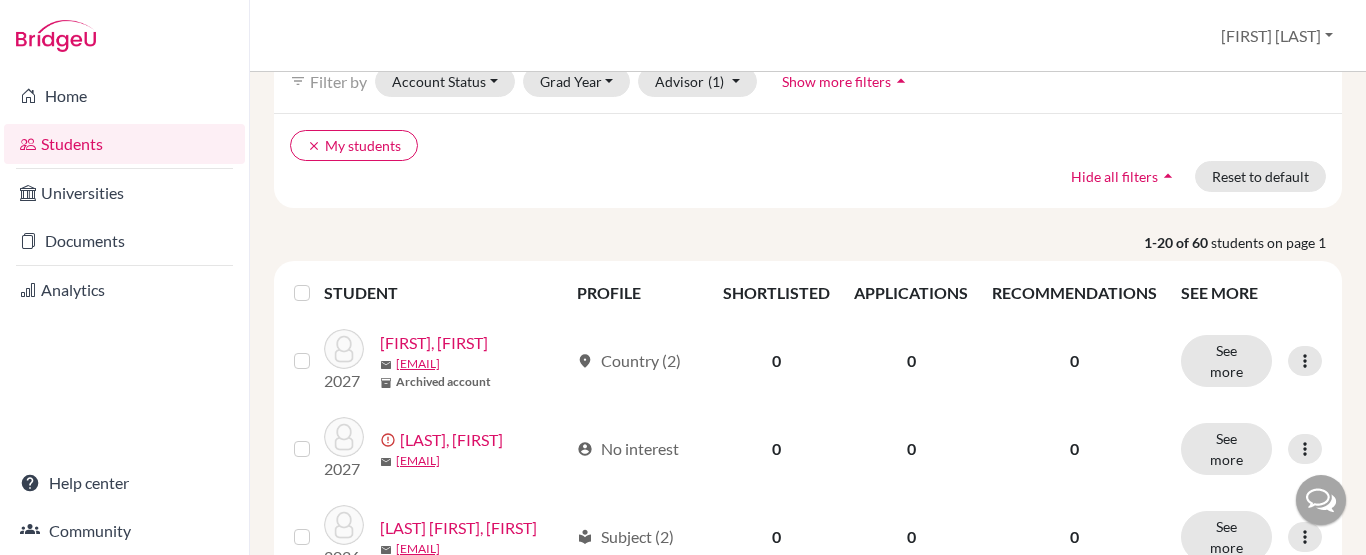 scroll, scrollTop: 110, scrollLeft: 0, axis: vertical 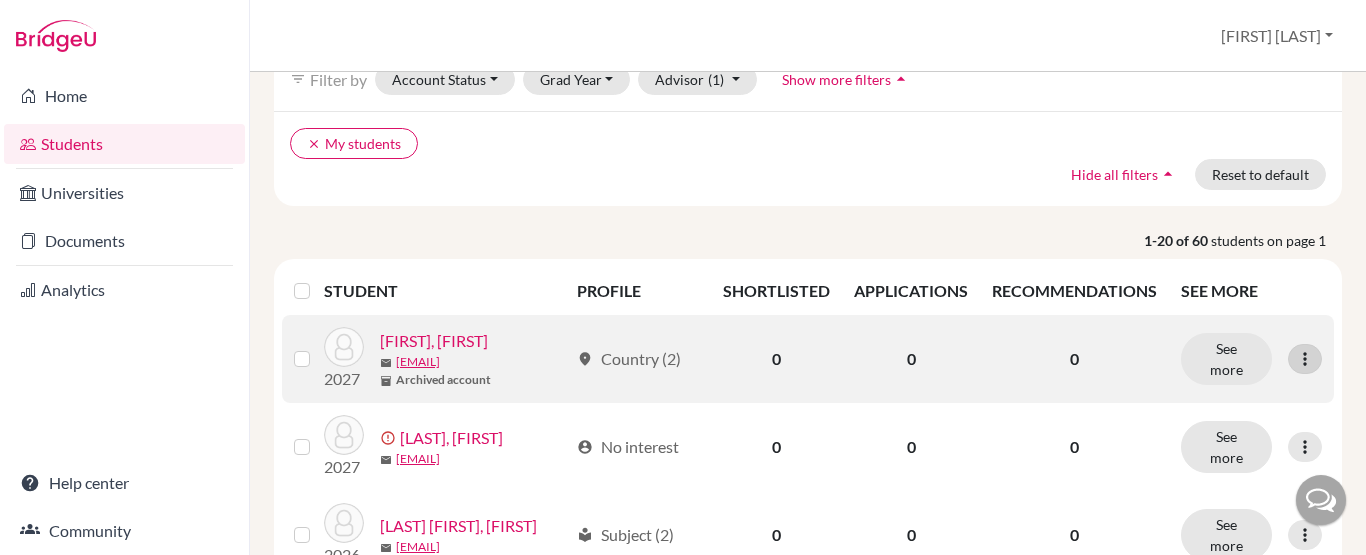 click at bounding box center (1305, 359) 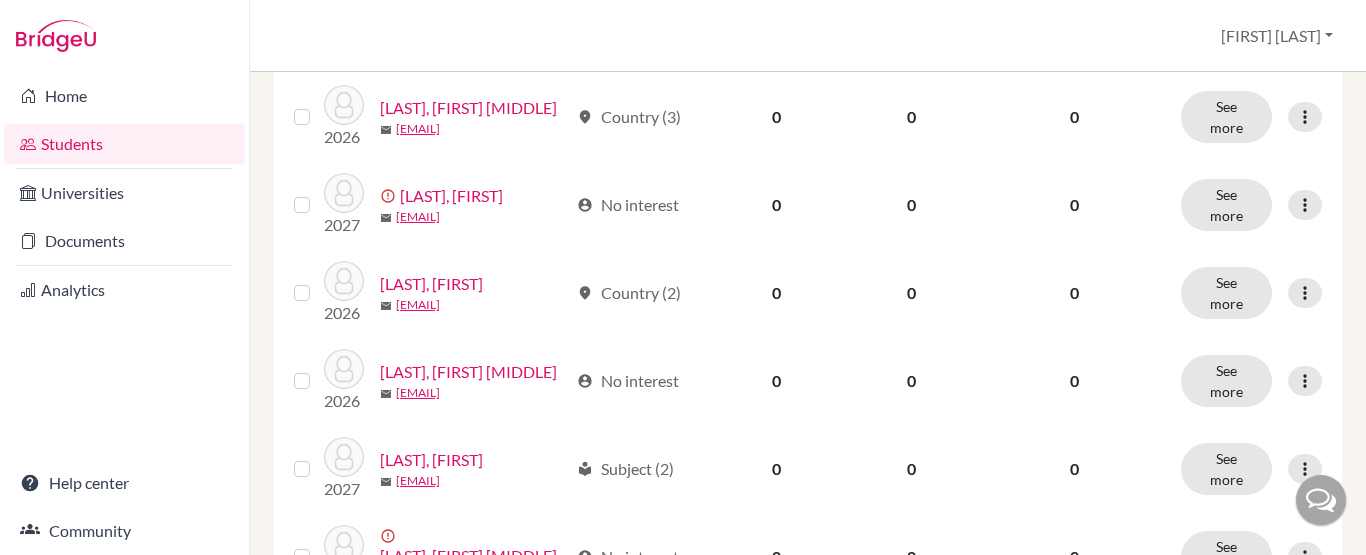 scroll, scrollTop: 1792, scrollLeft: 0, axis: vertical 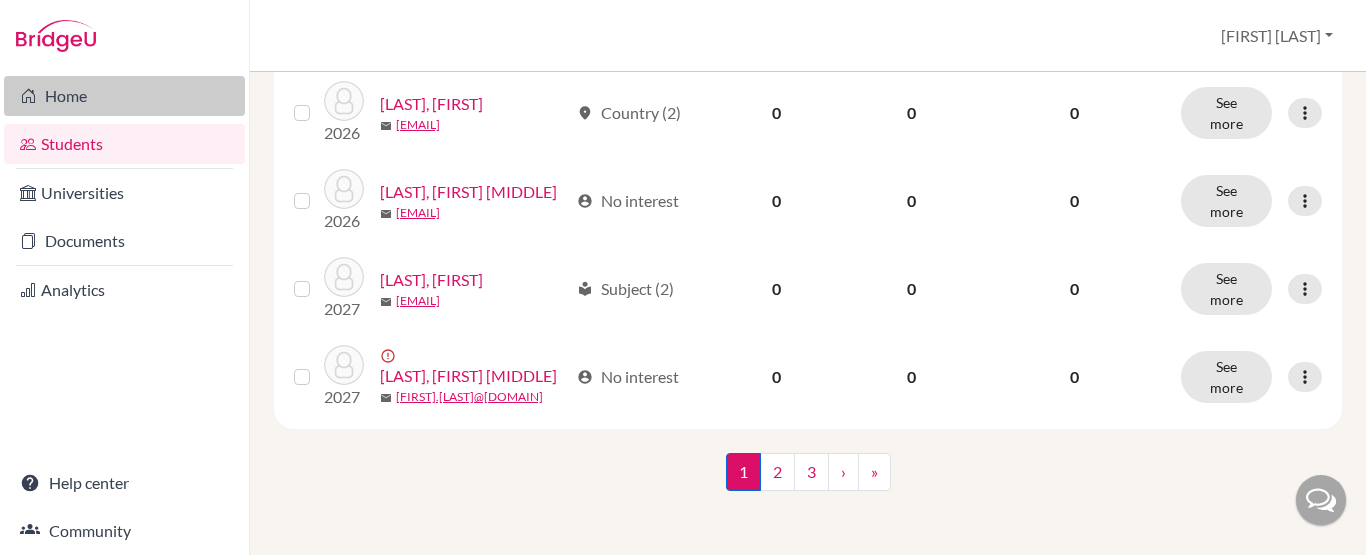 click on "Home" at bounding box center [124, 96] 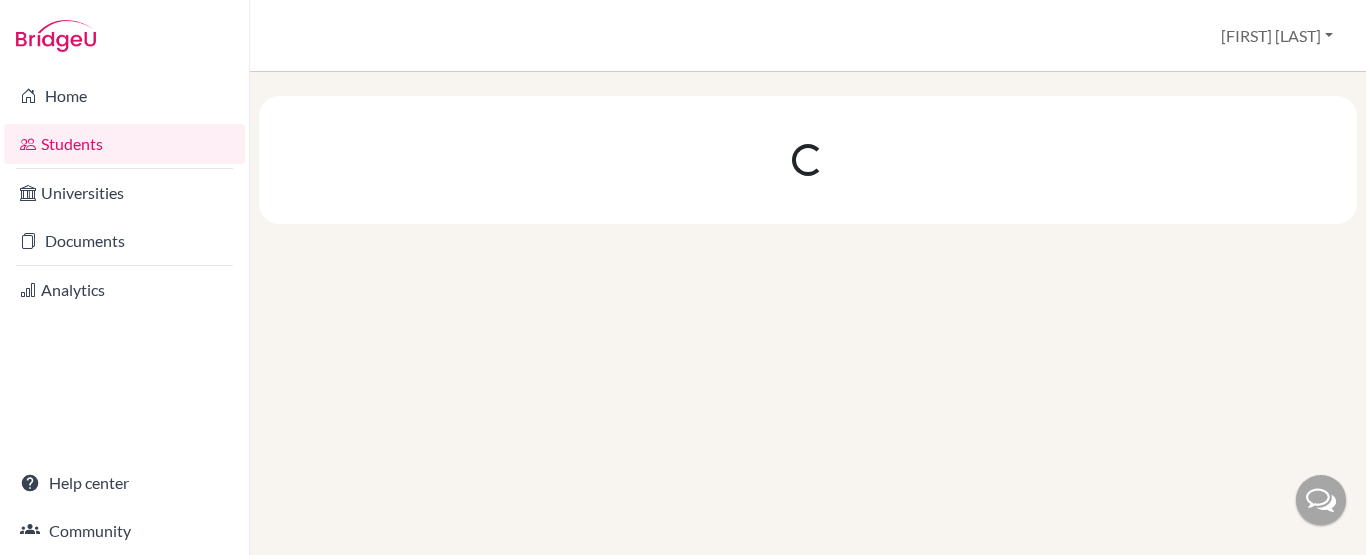 scroll, scrollTop: 0, scrollLeft: 0, axis: both 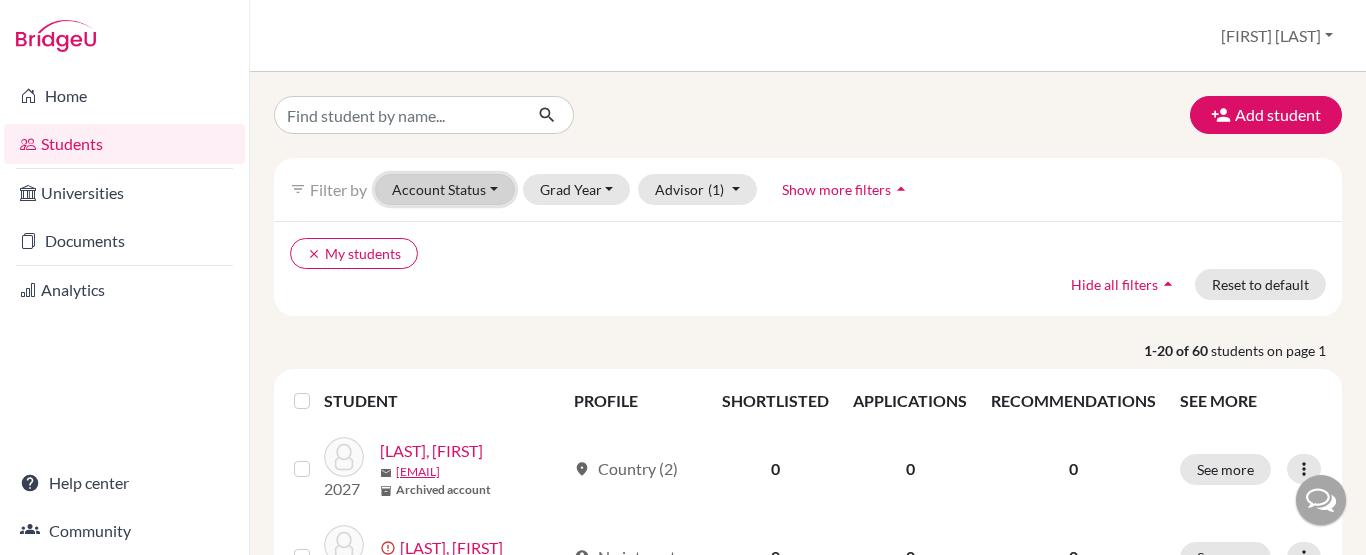 click on "Account Status" at bounding box center (445, 189) 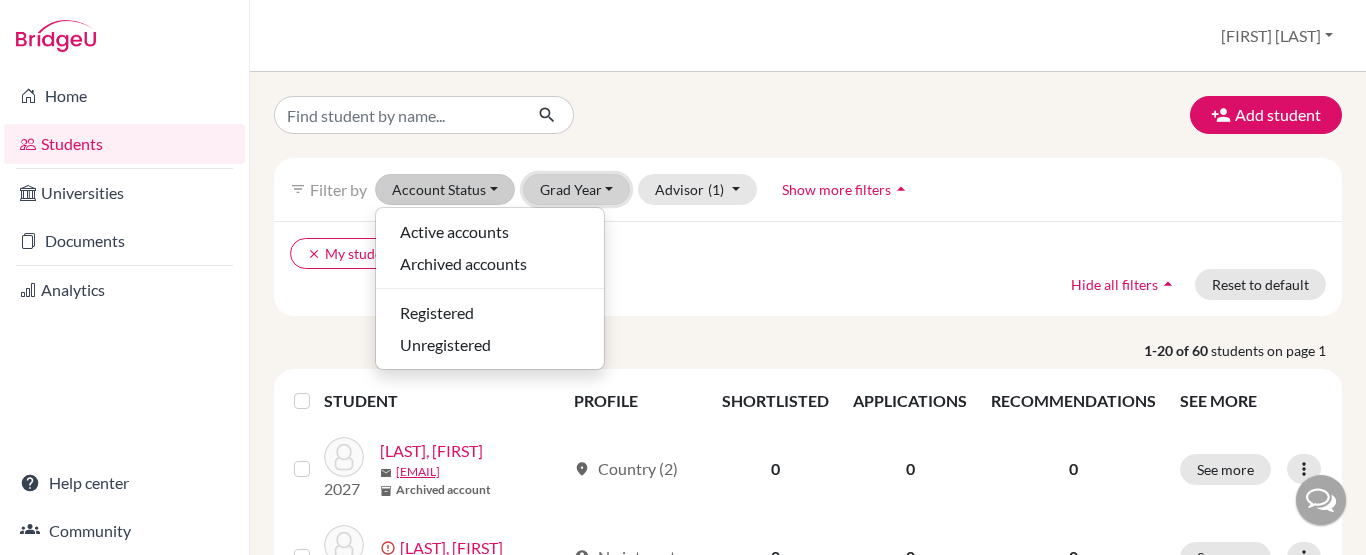 click on "Grad Year" at bounding box center [577, 189] 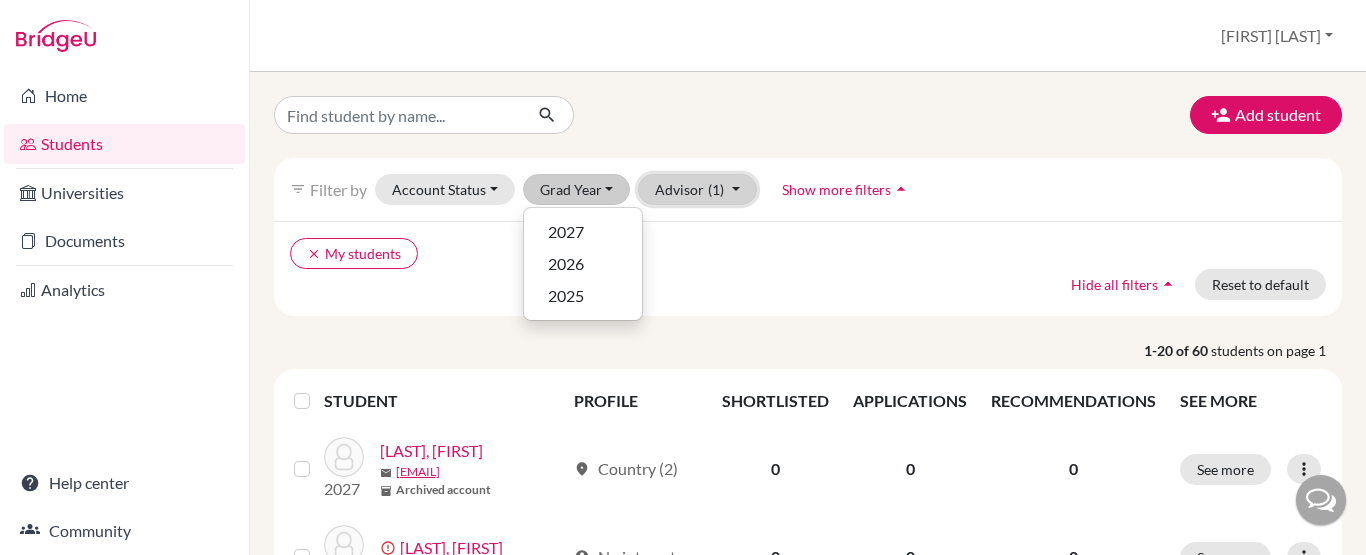 click on "Advisor (1)" at bounding box center (697, 189) 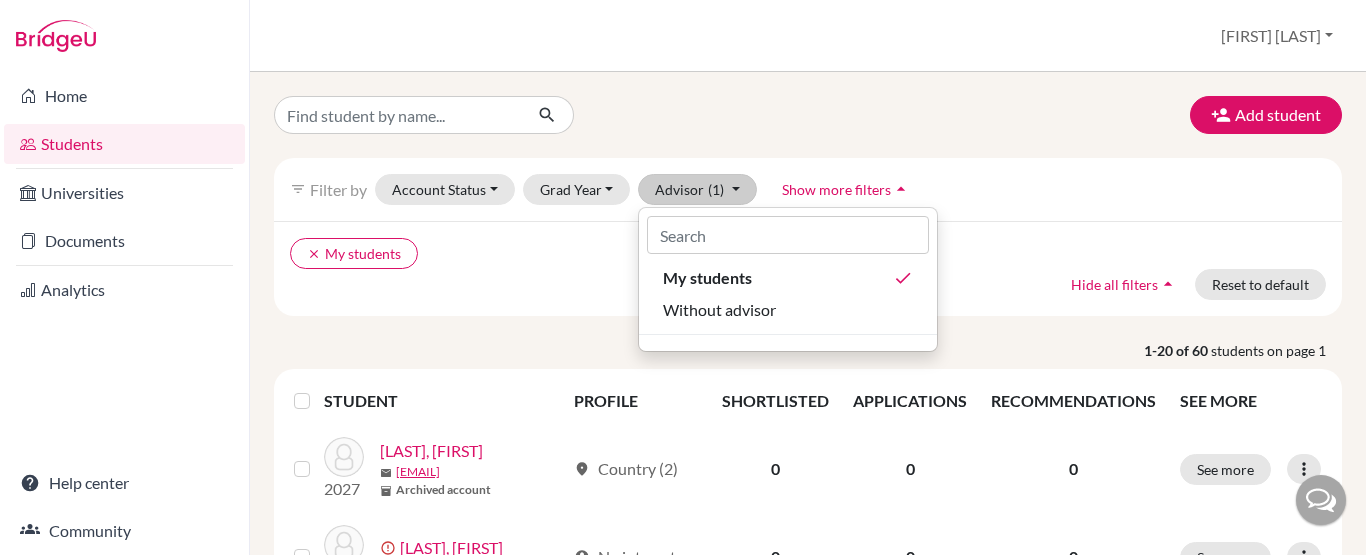 click on "clear My students Hide all filters arrow_drop_up Reset to default" at bounding box center [808, 268] 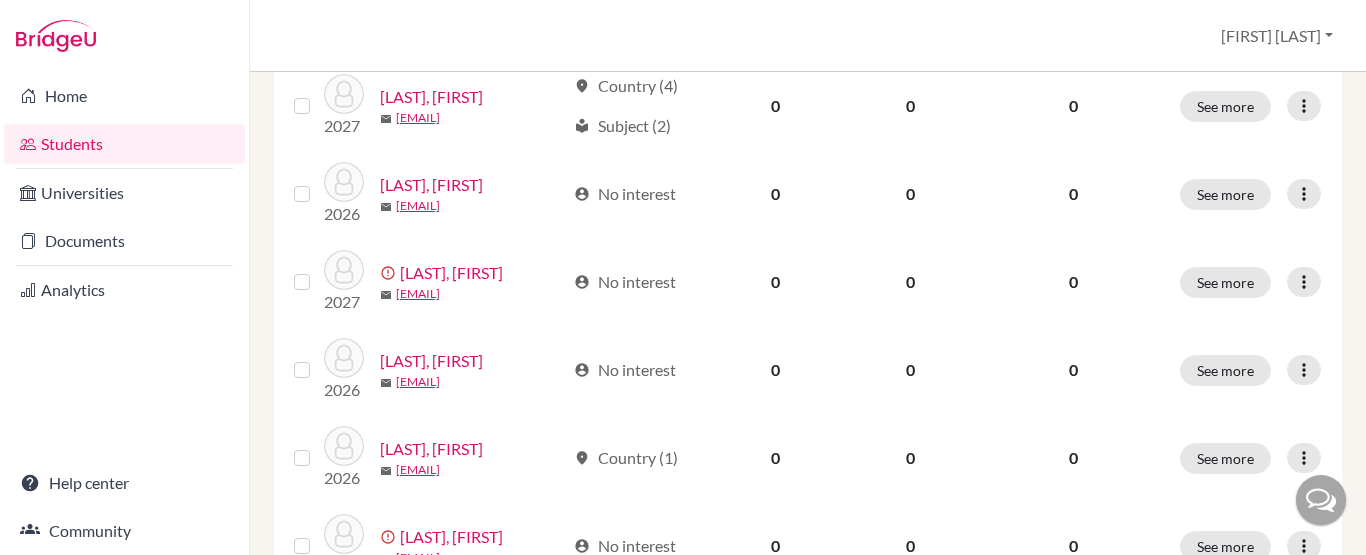 scroll, scrollTop: 0, scrollLeft: 0, axis: both 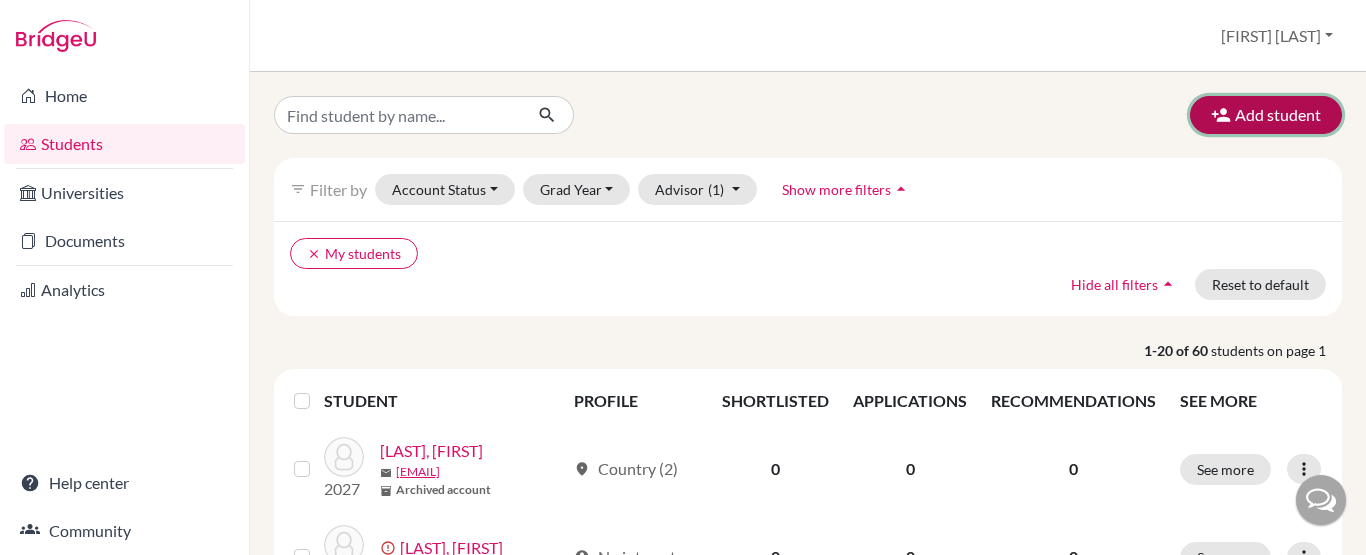 click on "Add student" at bounding box center (1266, 115) 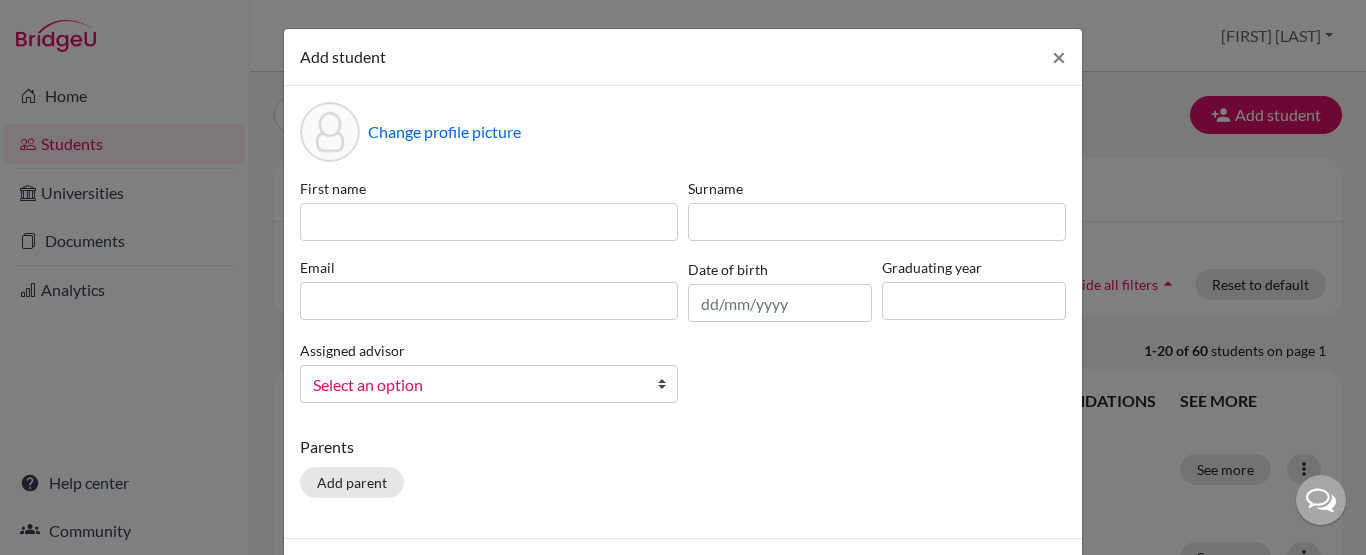 scroll, scrollTop: 76, scrollLeft: 0, axis: vertical 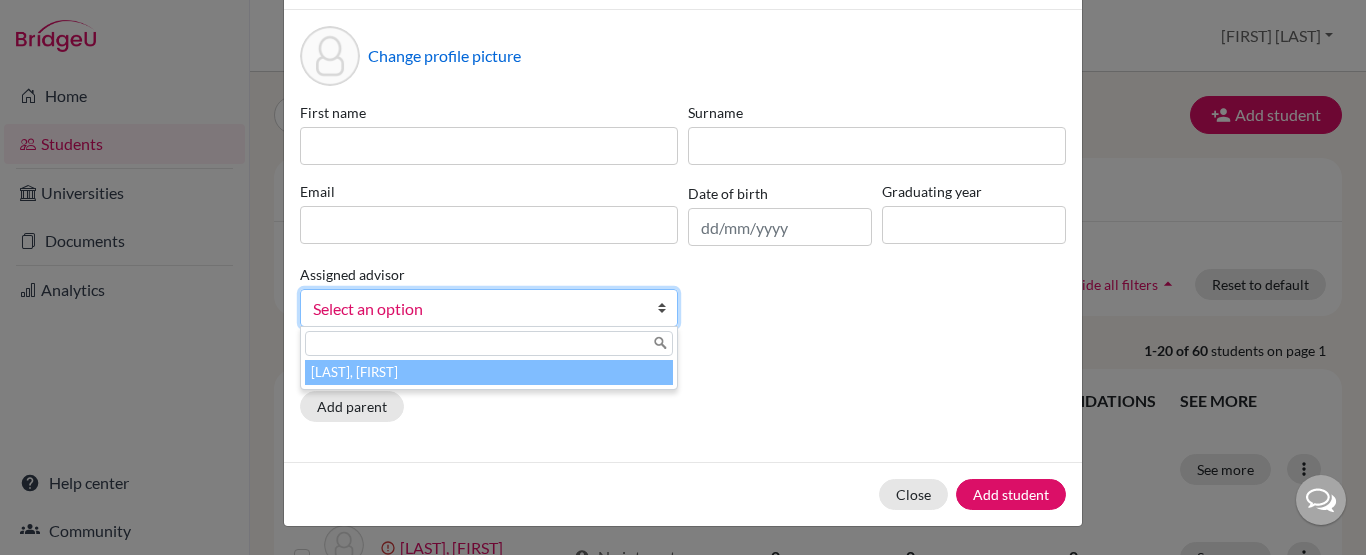click on "Select an option" at bounding box center [489, 308] 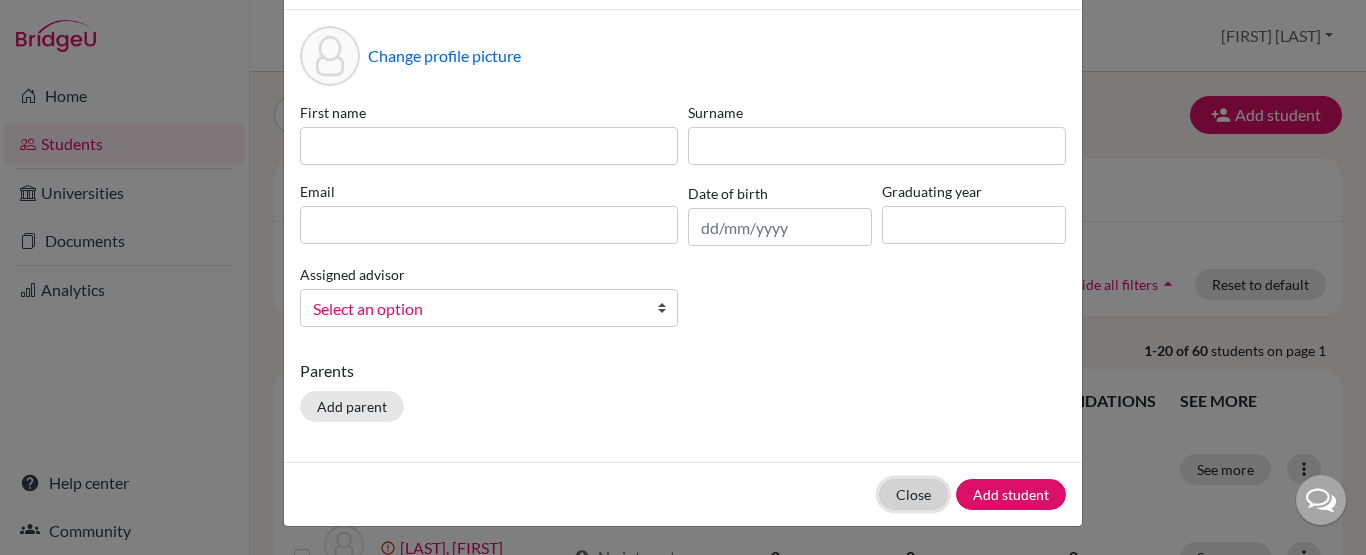 click on "Close" at bounding box center (913, 494) 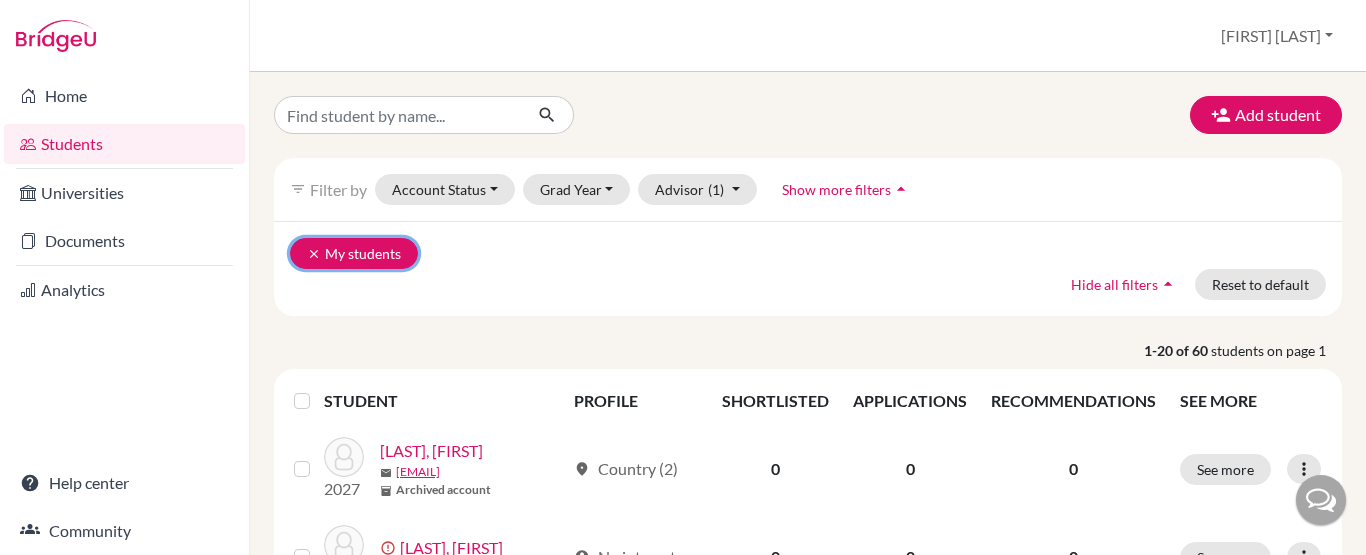 click on "clear" at bounding box center (314, 254) 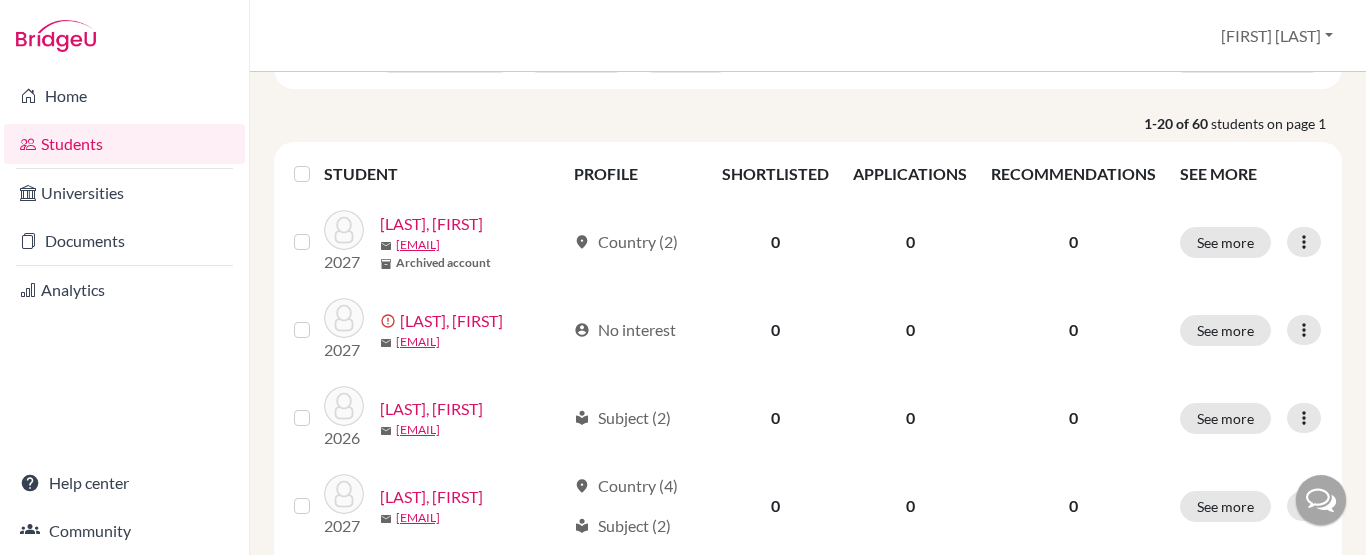 scroll, scrollTop: 0, scrollLeft: 0, axis: both 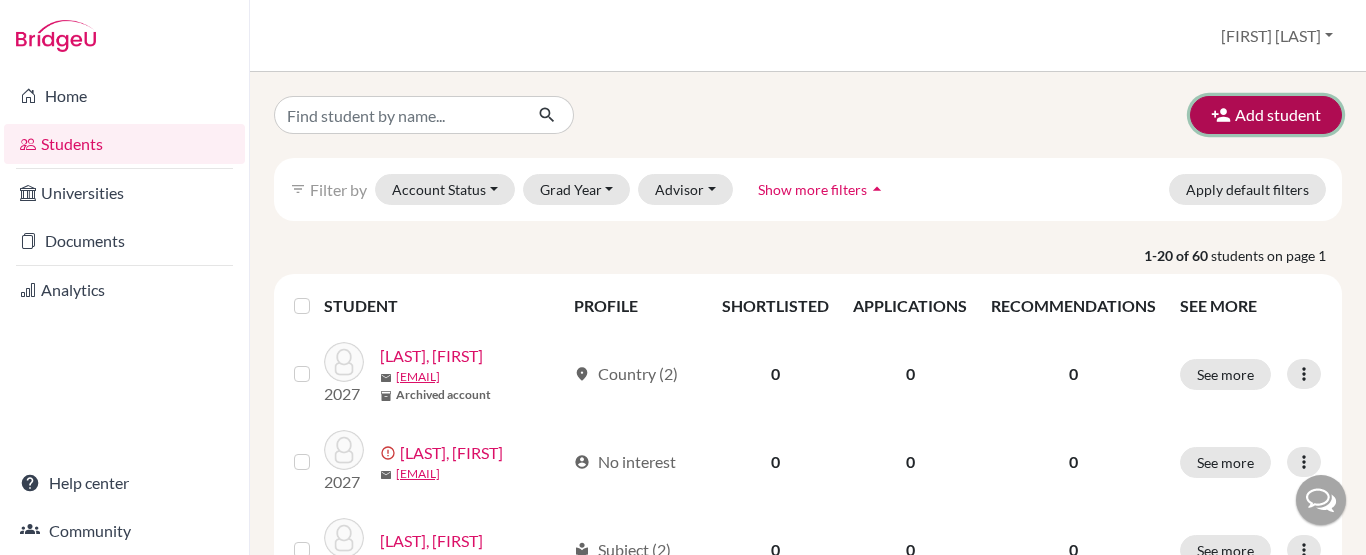 click on "Add student" at bounding box center [1266, 115] 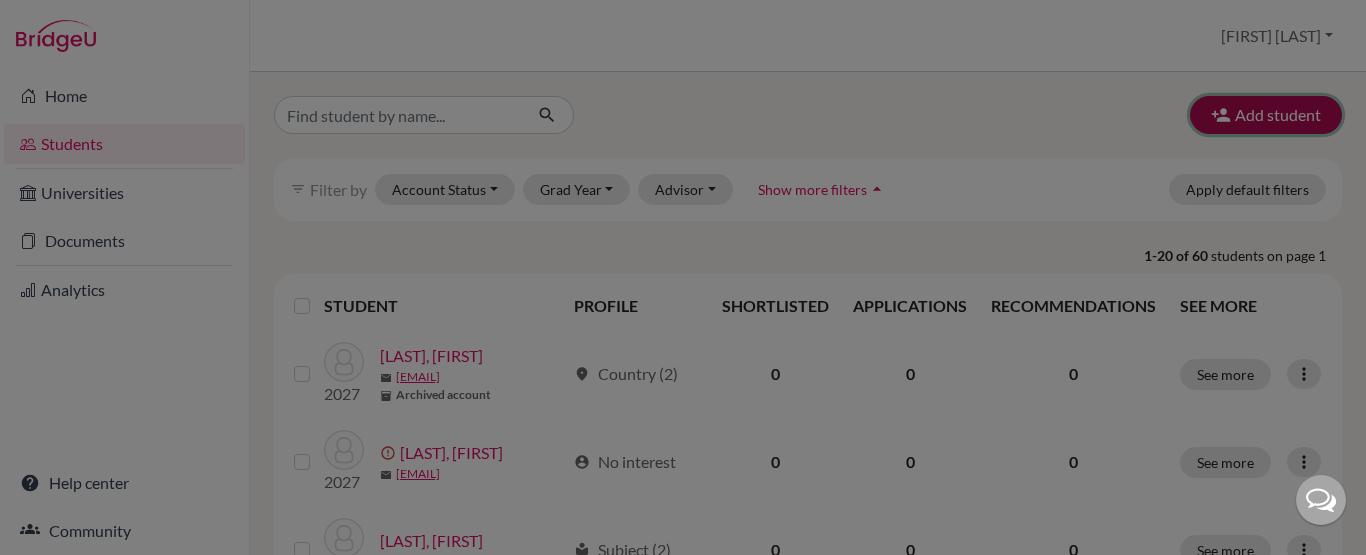 scroll, scrollTop: 0, scrollLeft: 0, axis: both 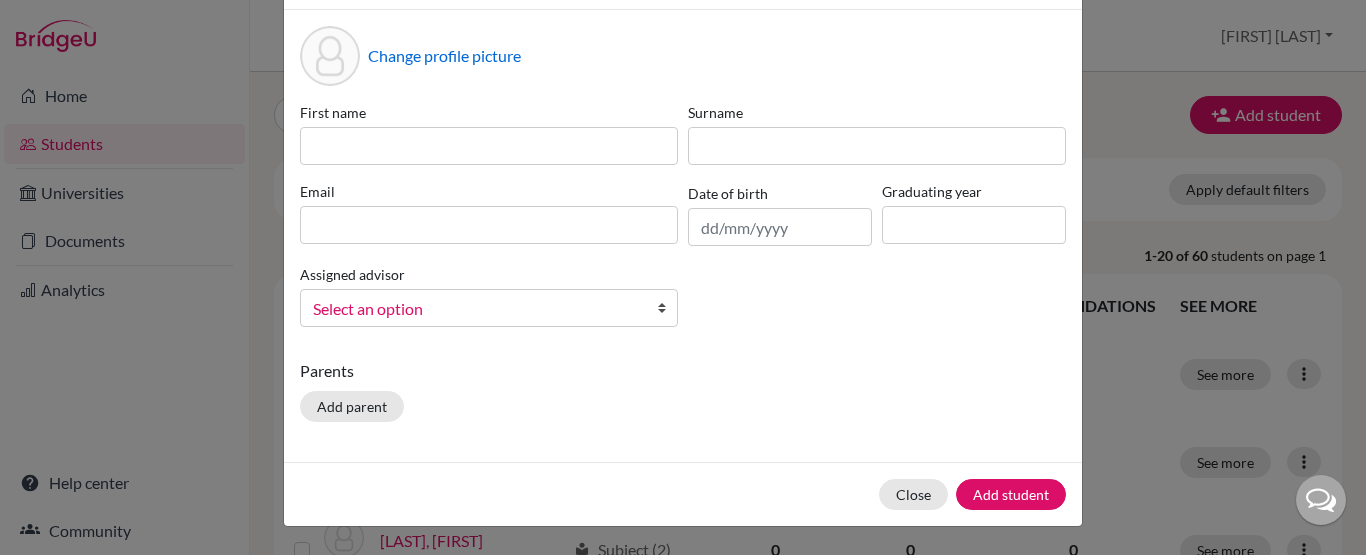 click on "Add student × Change profile picture First name Surname Email Date of birth Graduating year Assigned advisor [LAST], [FIRST]
Select an option
Parents Add parent Close Add student" 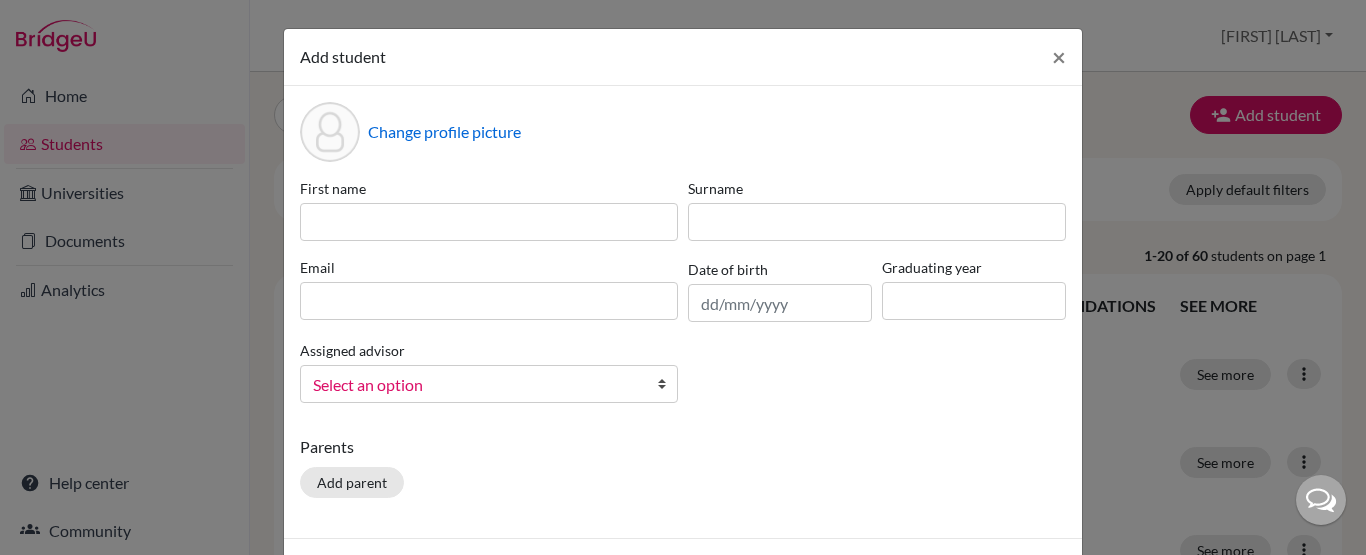 scroll, scrollTop: 1, scrollLeft: 0, axis: vertical 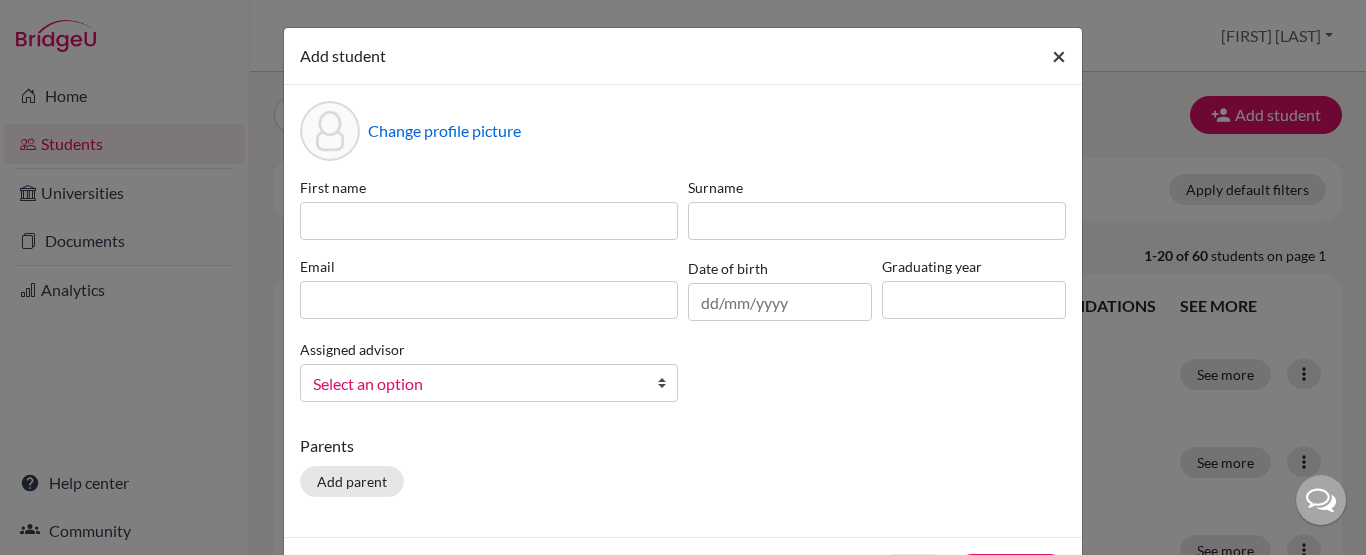 click on "×" at bounding box center (1059, 55) 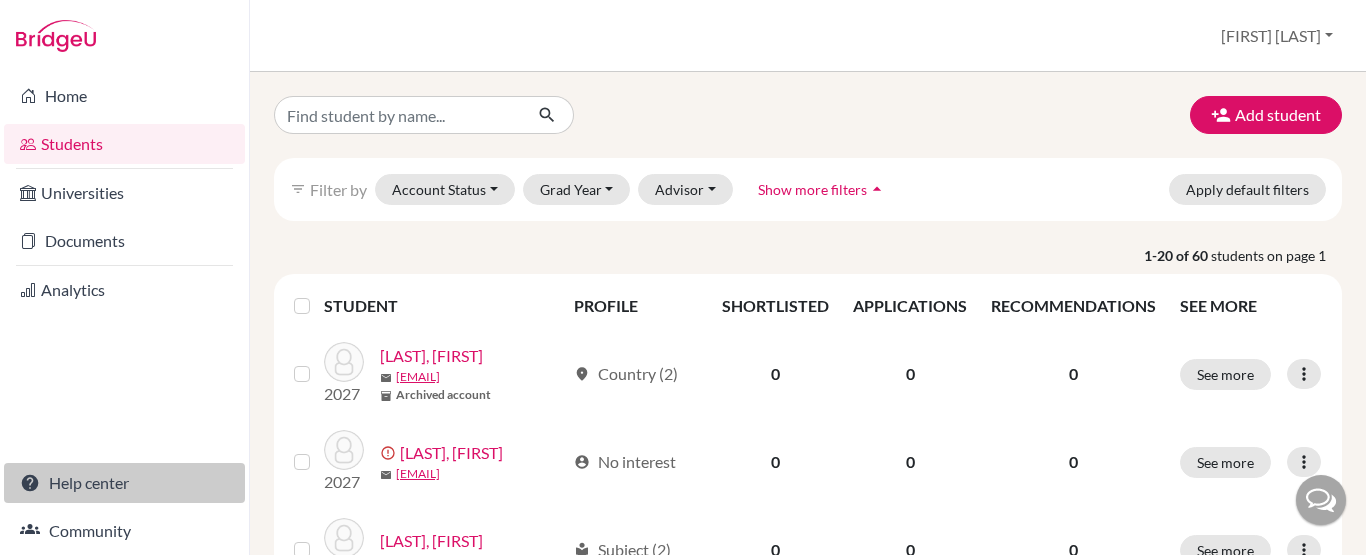 click on "Help center" at bounding box center [124, 483] 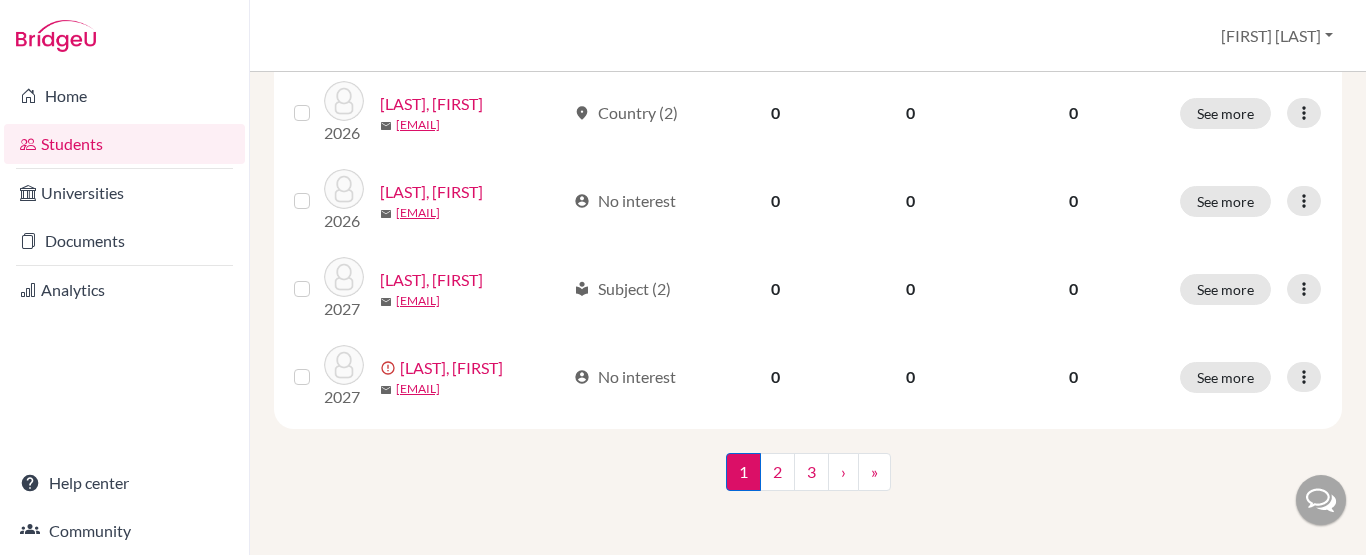 scroll, scrollTop: 1697, scrollLeft: 0, axis: vertical 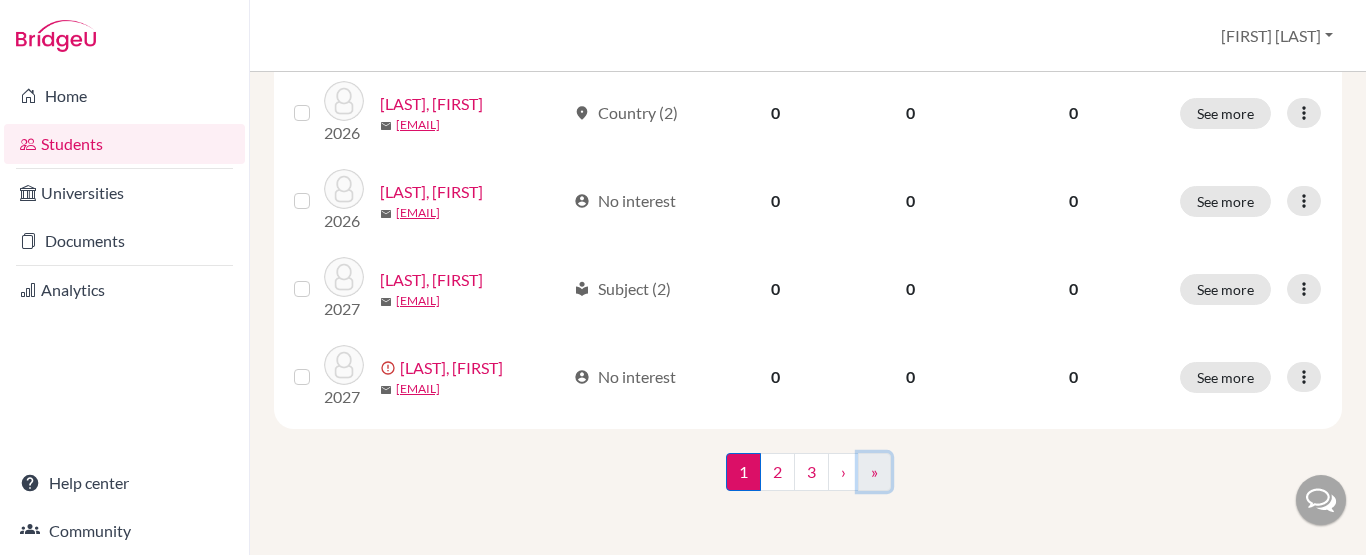 click on "»" at bounding box center [874, 472] 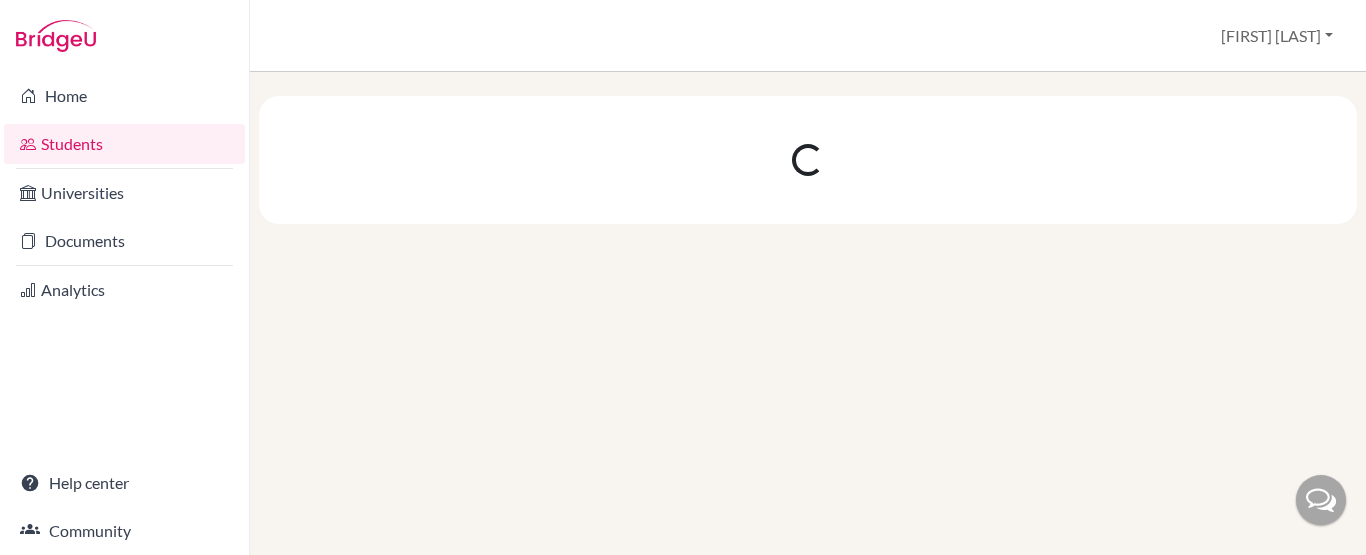 scroll, scrollTop: 0, scrollLeft: 0, axis: both 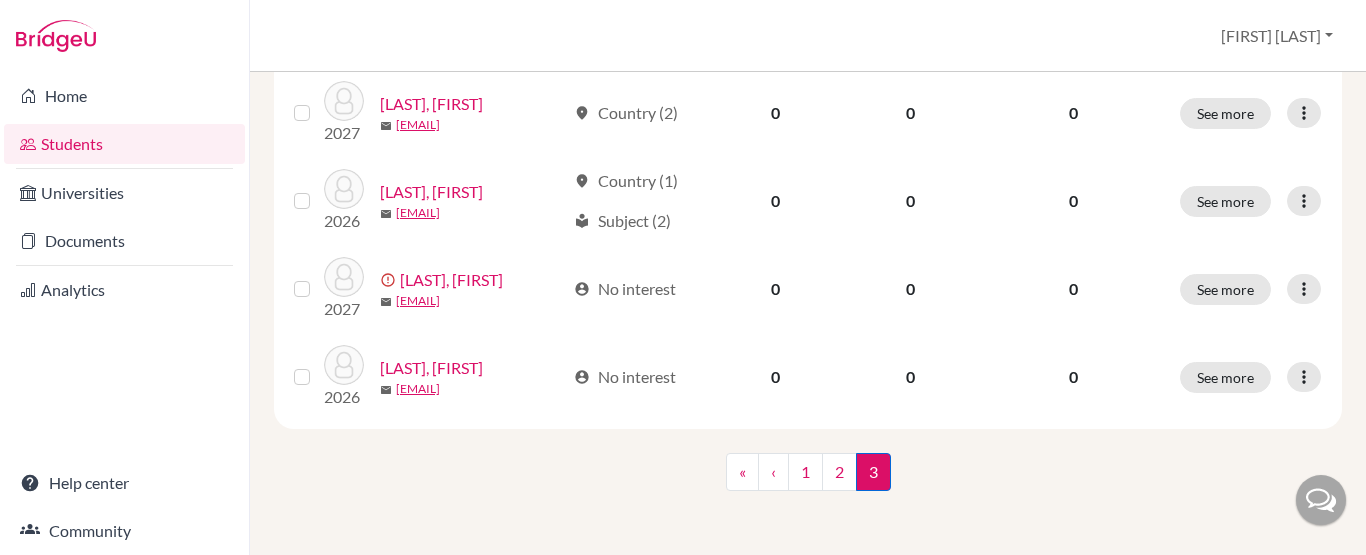 click at bounding box center (1321, 500) 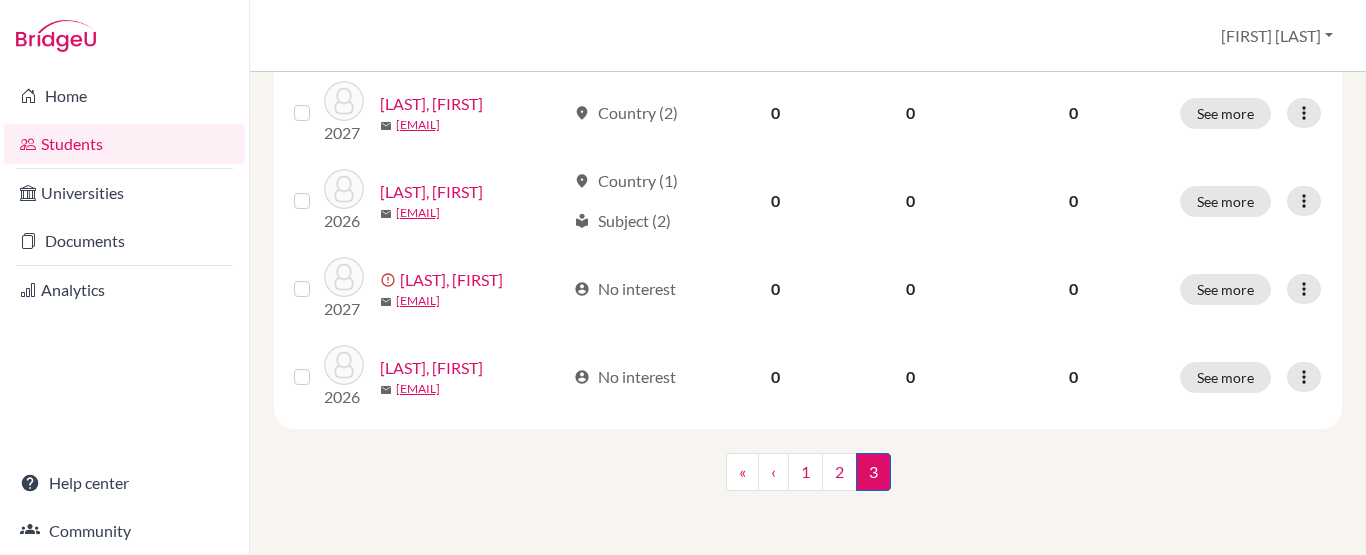 scroll, scrollTop: 0, scrollLeft: 0, axis: both 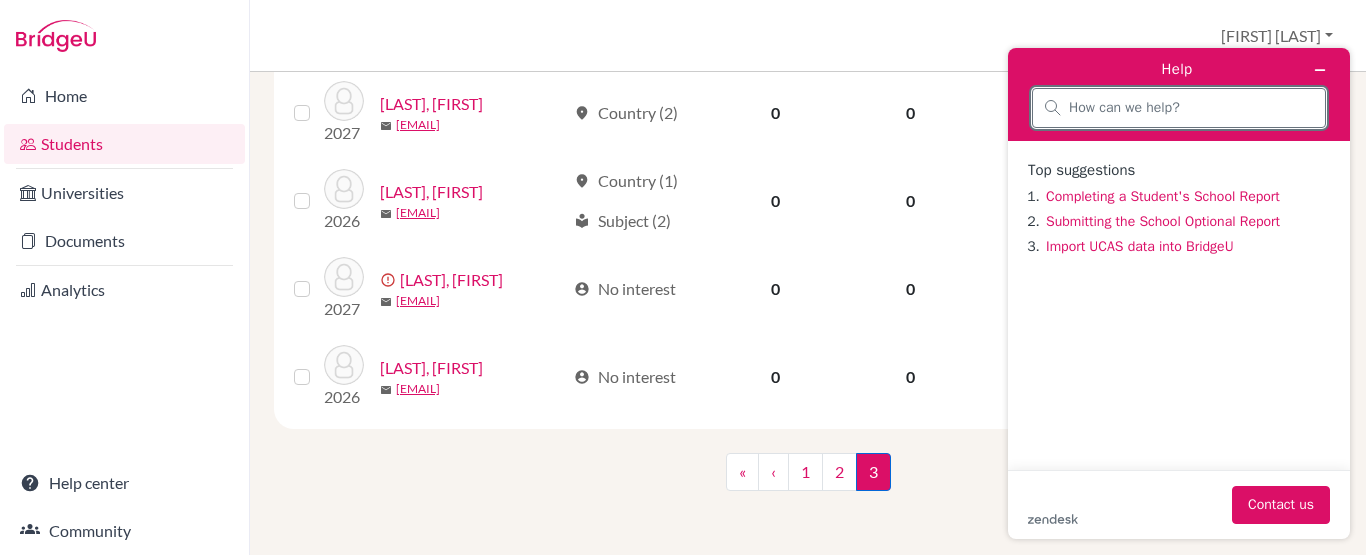 click at bounding box center (1191, 108) 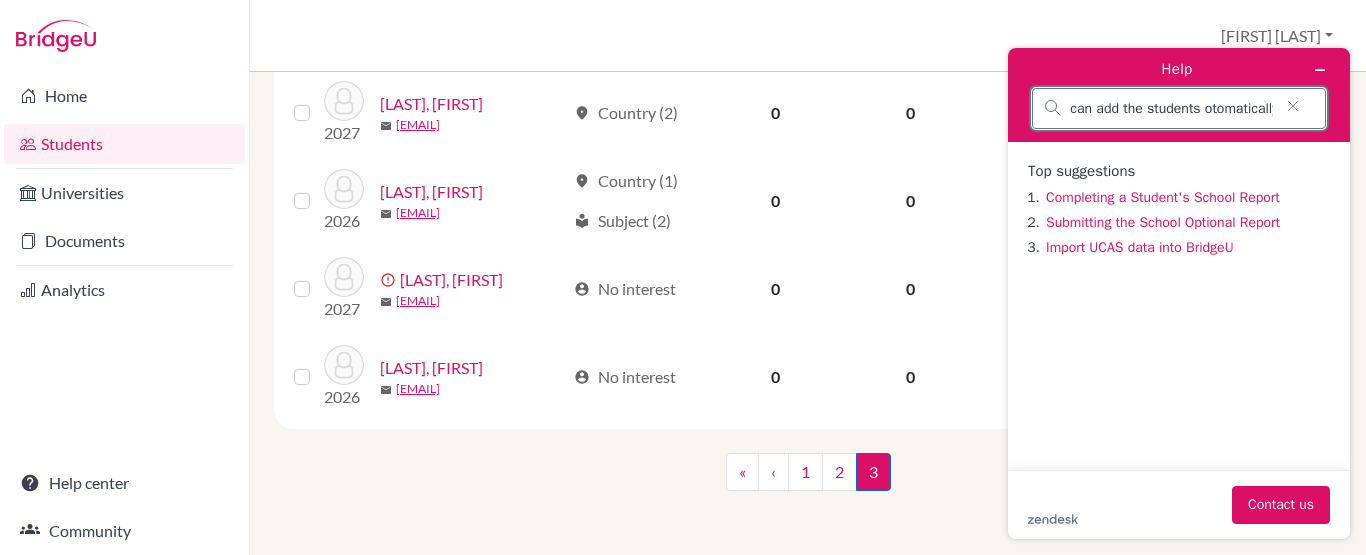 scroll, scrollTop: 0, scrollLeft: 42, axis: horizontal 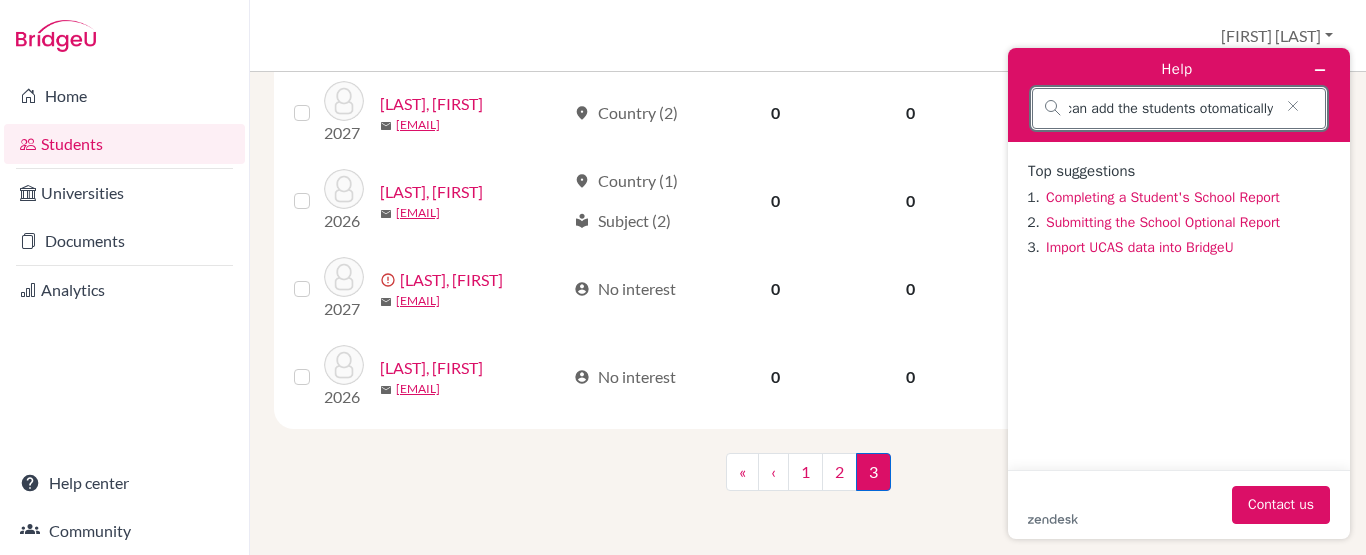 type on "how I can add the students otomatically" 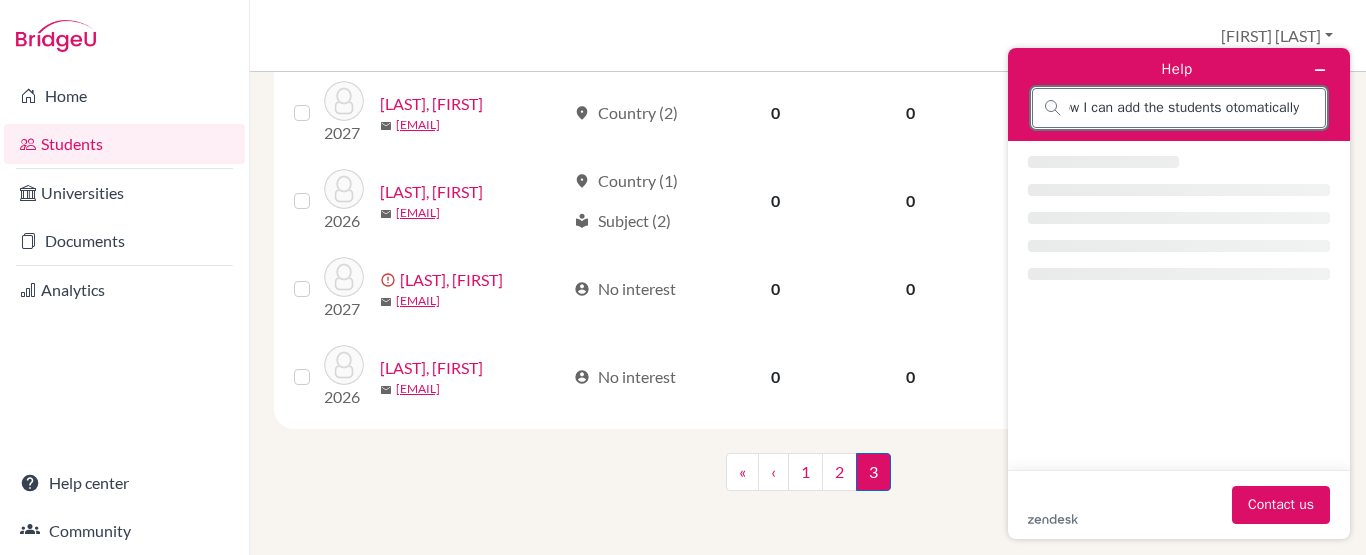 scroll, scrollTop: 0, scrollLeft: 0, axis: both 